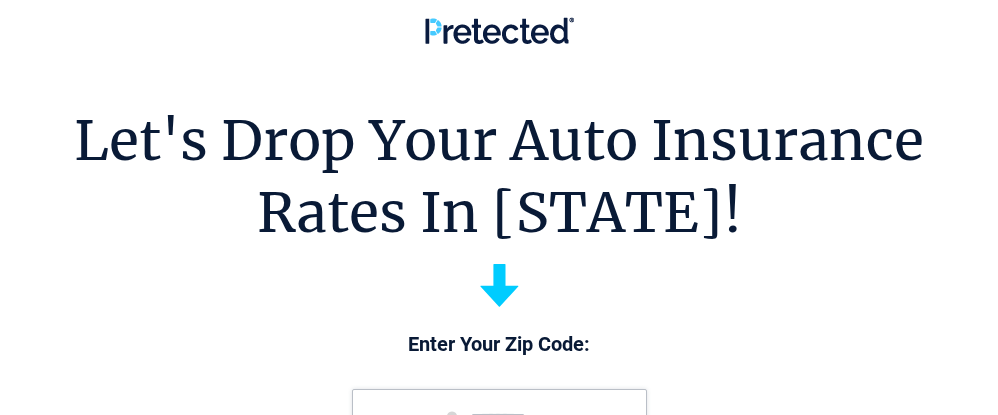 scroll, scrollTop: 0, scrollLeft: 0, axis: both 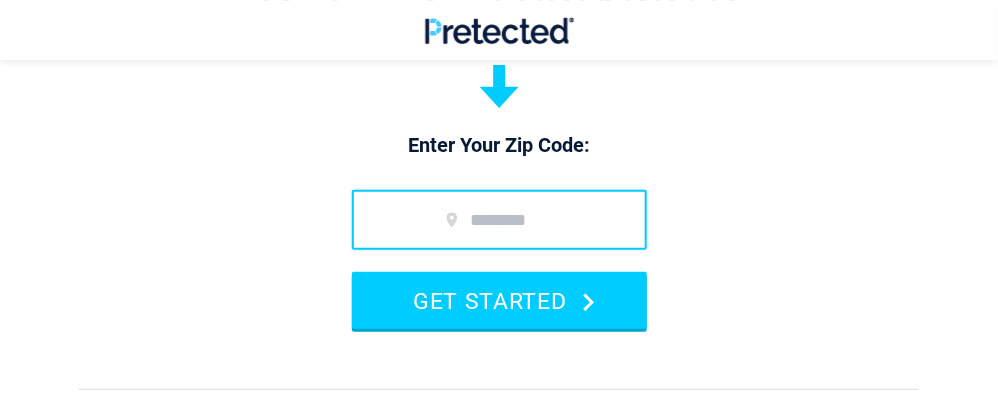 click at bounding box center (499, 220) 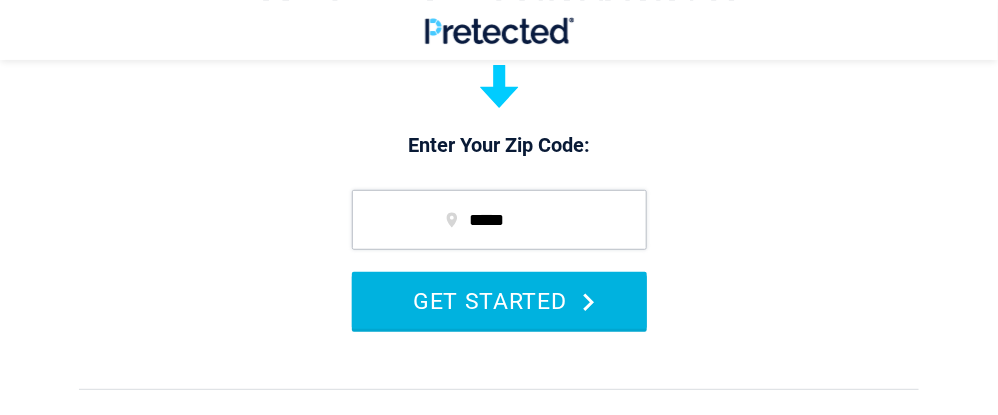 click on "GET STARTED" at bounding box center [499, 300] 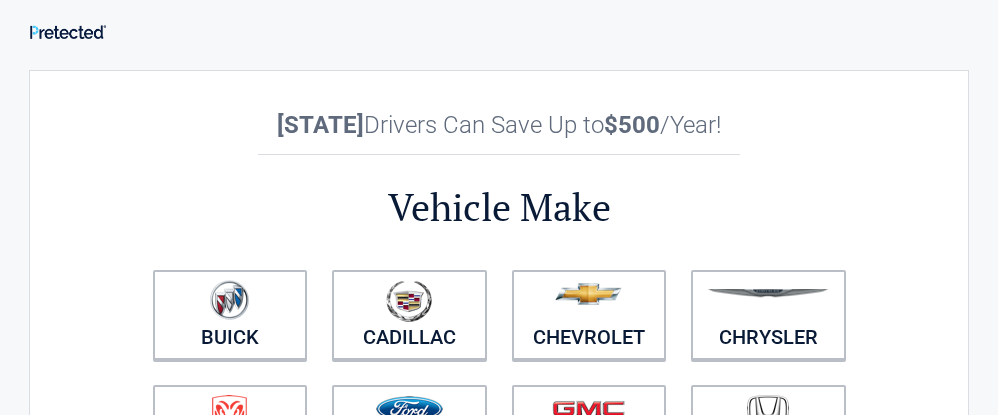scroll, scrollTop: 0, scrollLeft: 0, axis: both 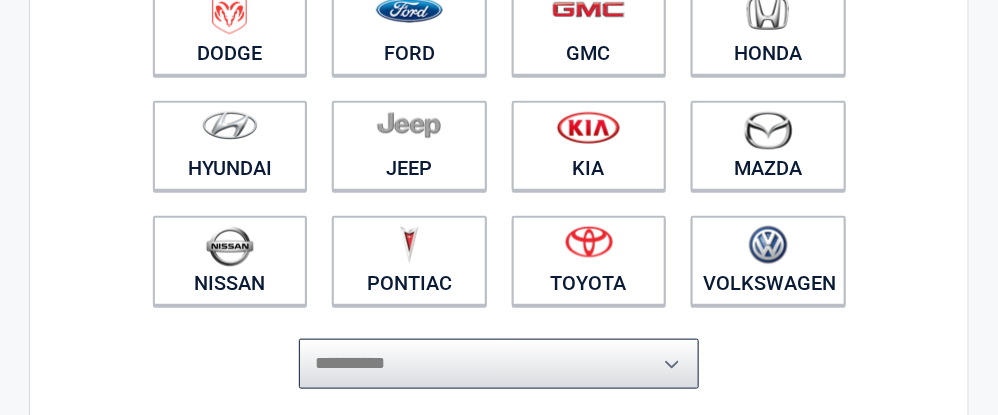 click on "**********" at bounding box center [499, 364] 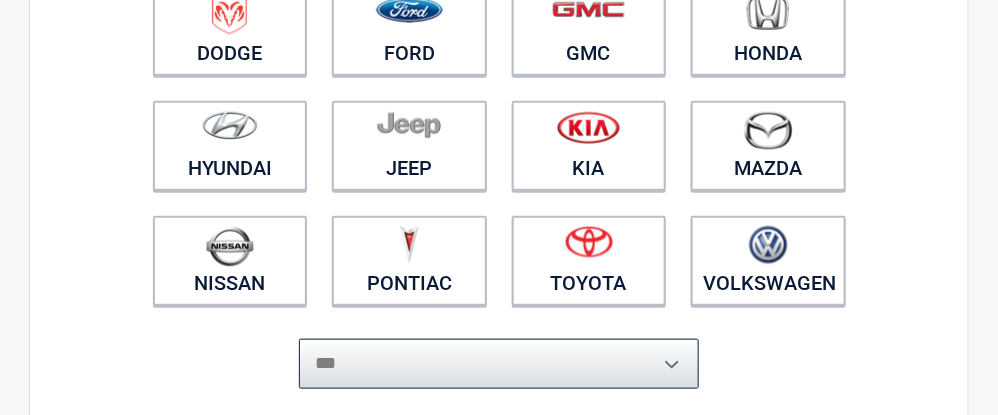 click on "**********" at bounding box center [499, 364] 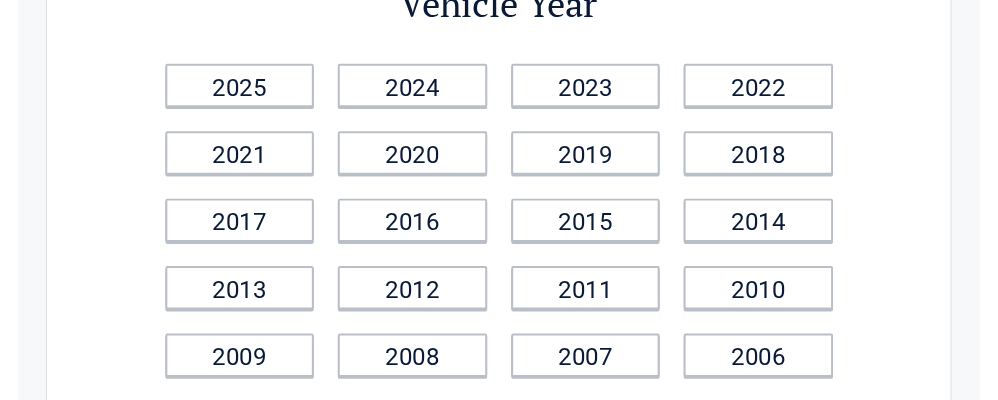 scroll, scrollTop: 199, scrollLeft: 0, axis: vertical 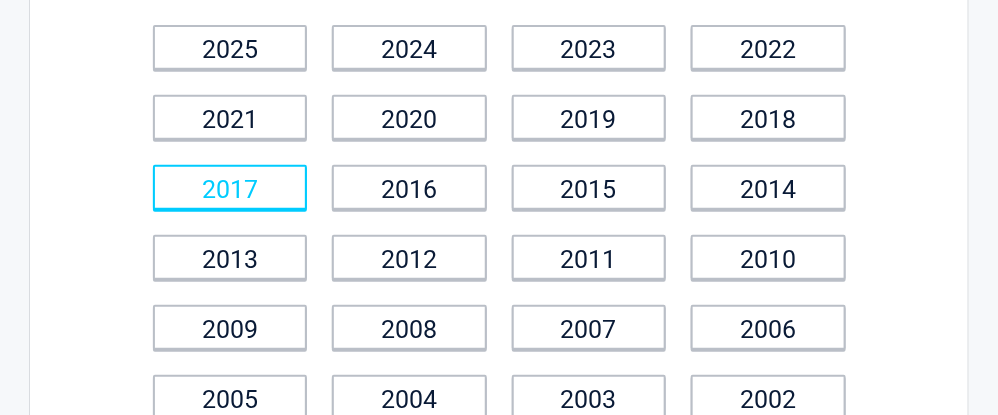 click on "2017" at bounding box center (230, 187) 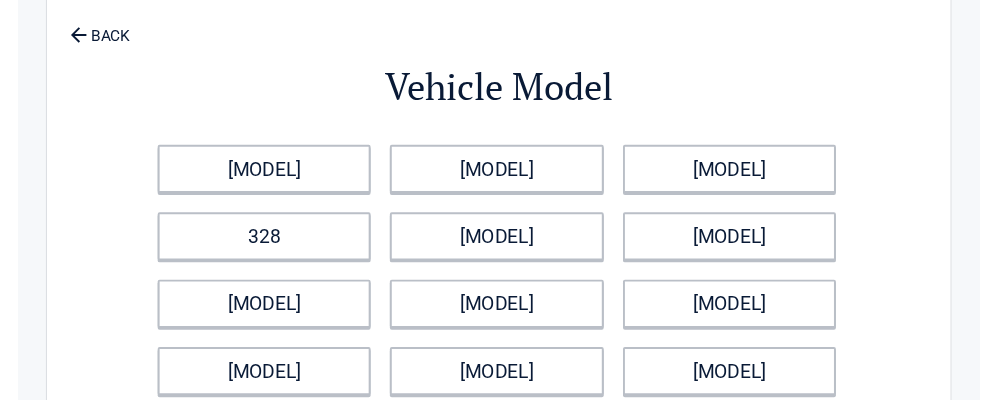scroll, scrollTop: 100, scrollLeft: 0, axis: vertical 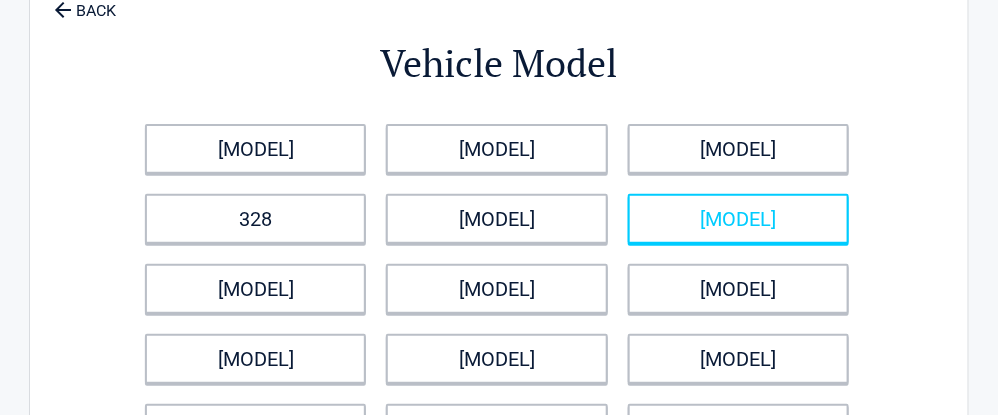 click on "[MODEL]" at bounding box center [738, 219] 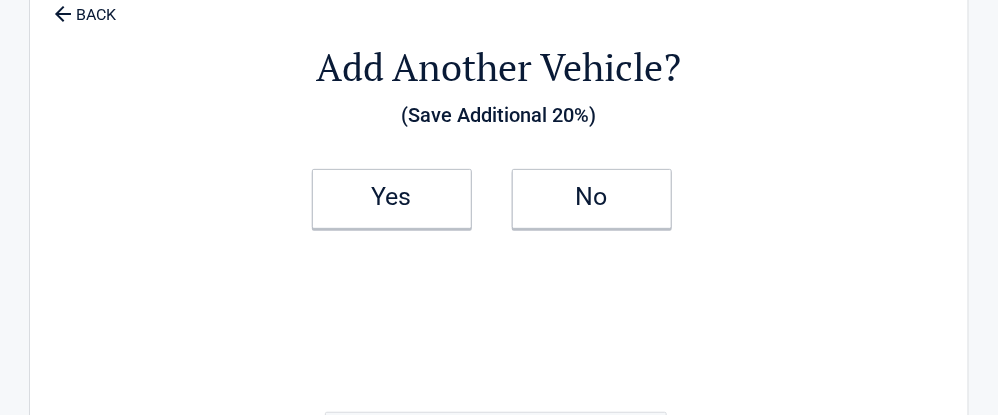 scroll, scrollTop: 0, scrollLeft: 0, axis: both 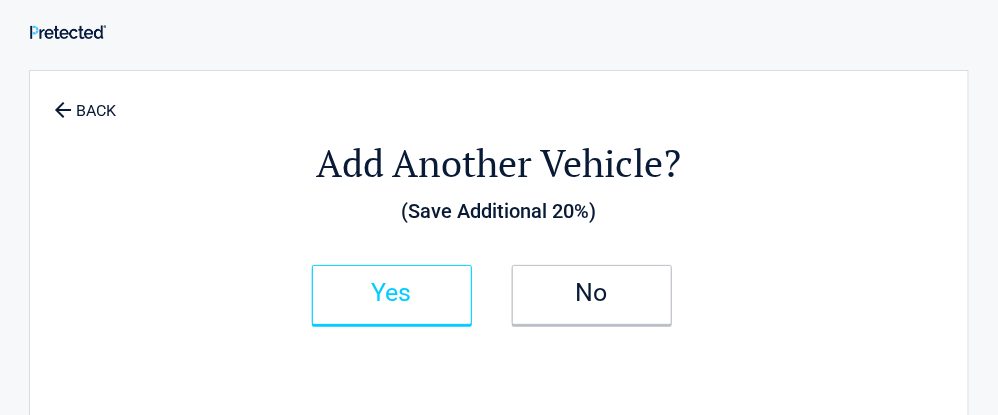 click on "Yes" at bounding box center (392, 293) 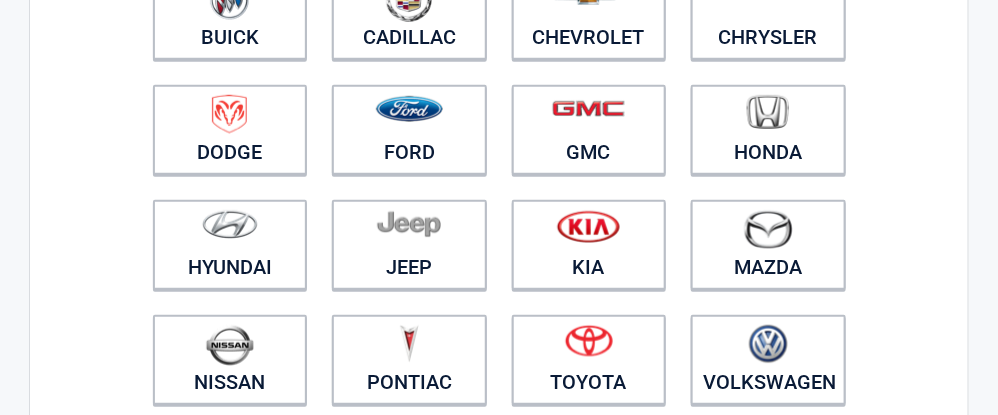 scroll, scrollTop: 399, scrollLeft: 0, axis: vertical 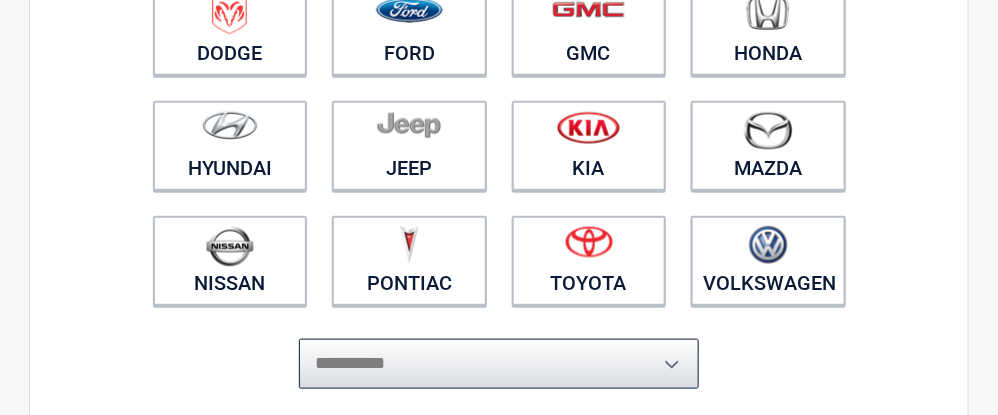 click on "**********" at bounding box center [499, 364] 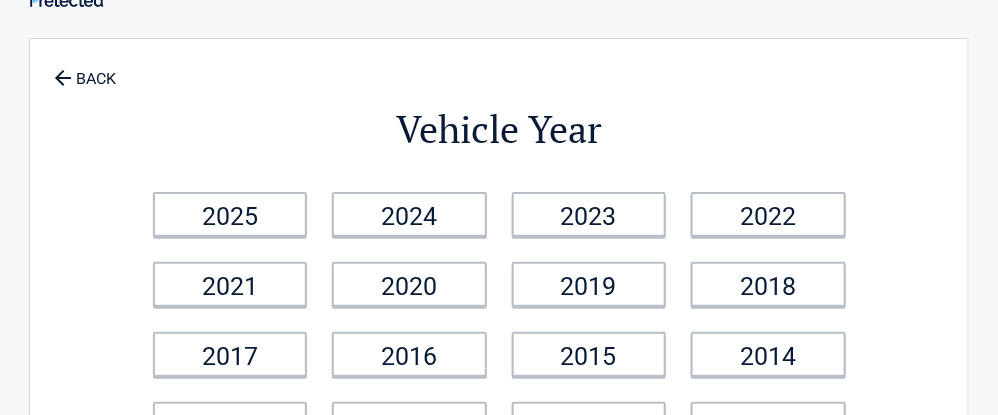 scroll, scrollTop: 0, scrollLeft: 0, axis: both 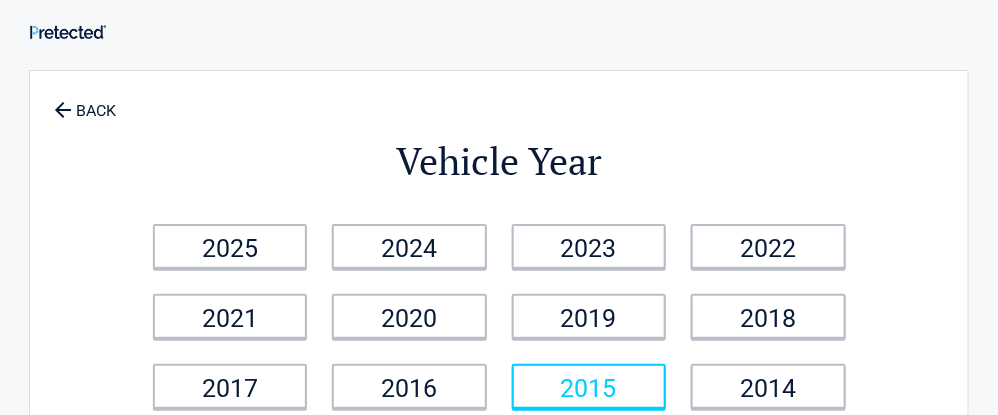 click on "2015" at bounding box center [589, 386] 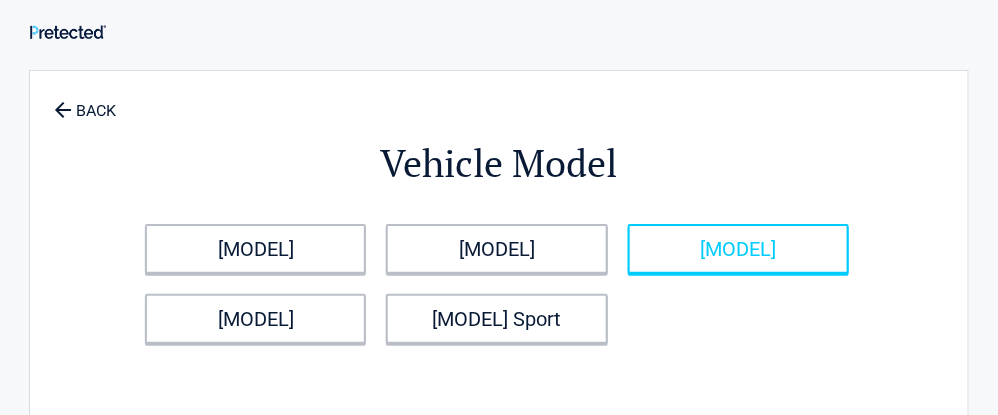 click on "MIRAGE" at bounding box center [738, 249] 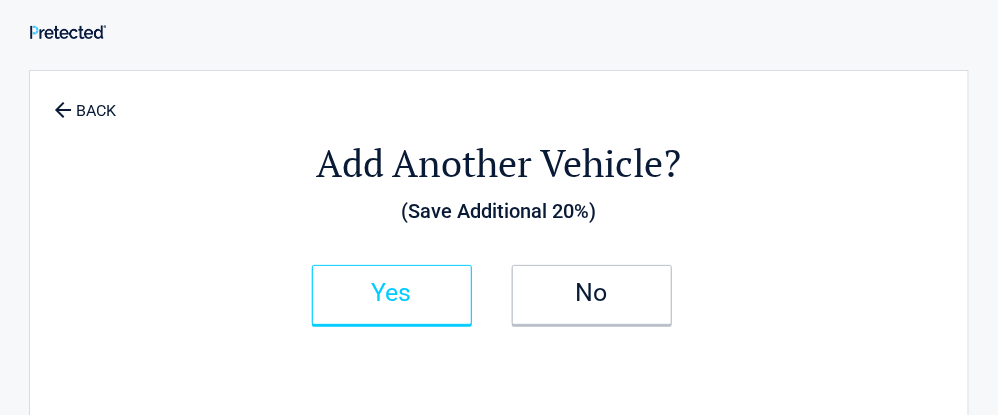 click on "Yes" at bounding box center [392, 293] 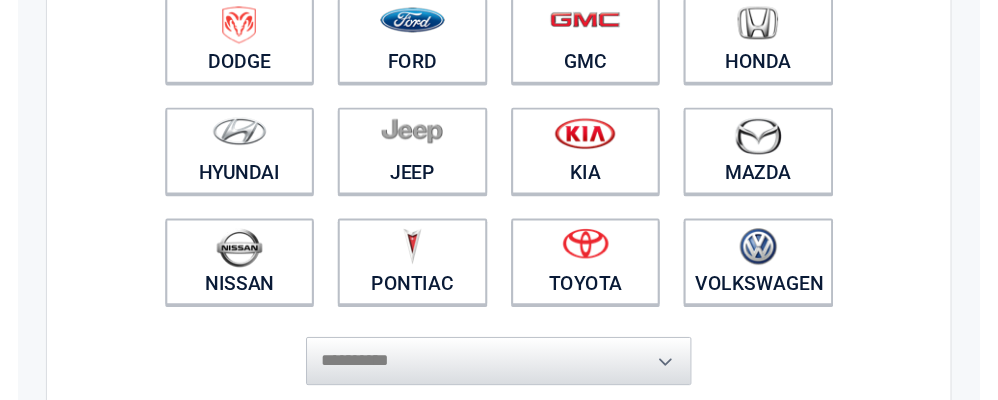 scroll, scrollTop: 399, scrollLeft: 0, axis: vertical 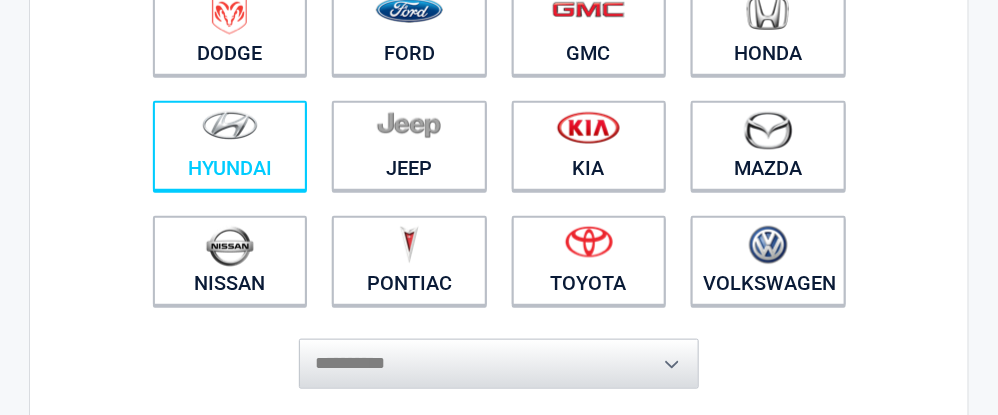 click on "Hyundai" at bounding box center (230, 146) 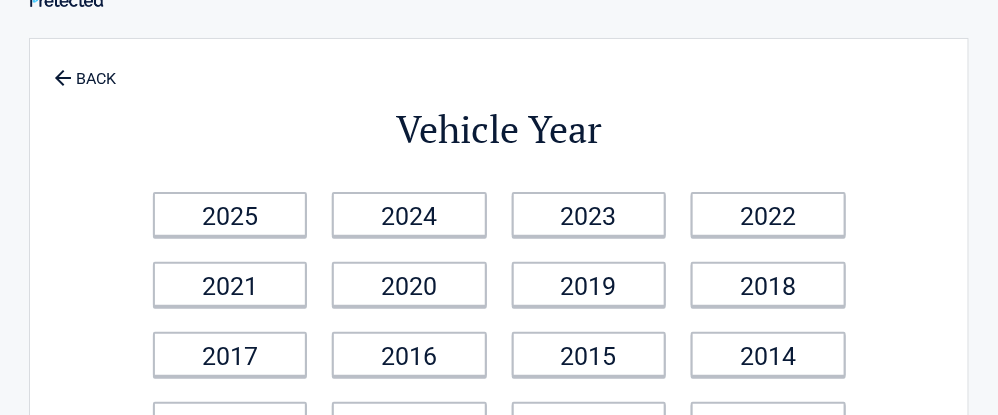 scroll, scrollTop: 0, scrollLeft: 0, axis: both 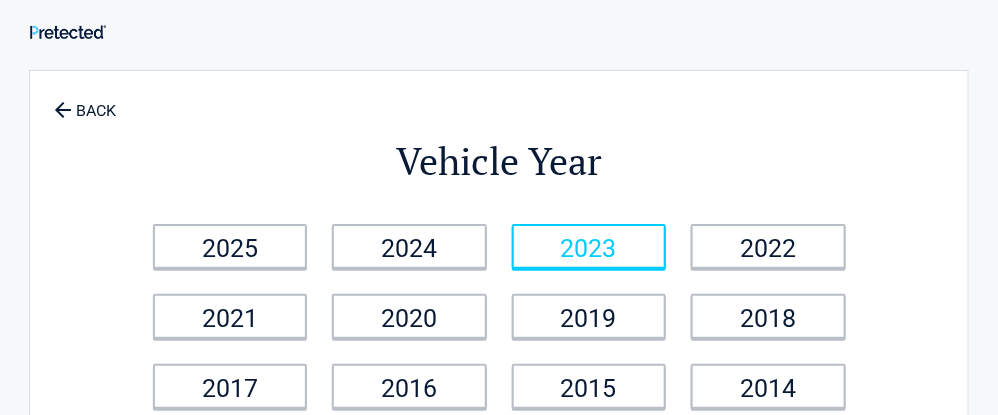 click on "2023" at bounding box center [589, 246] 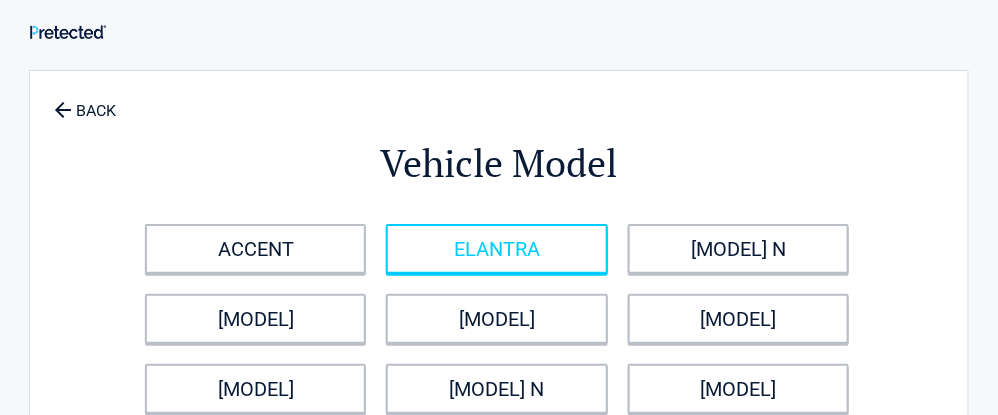 click on "ELANTRA" at bounding box center (496, 249) 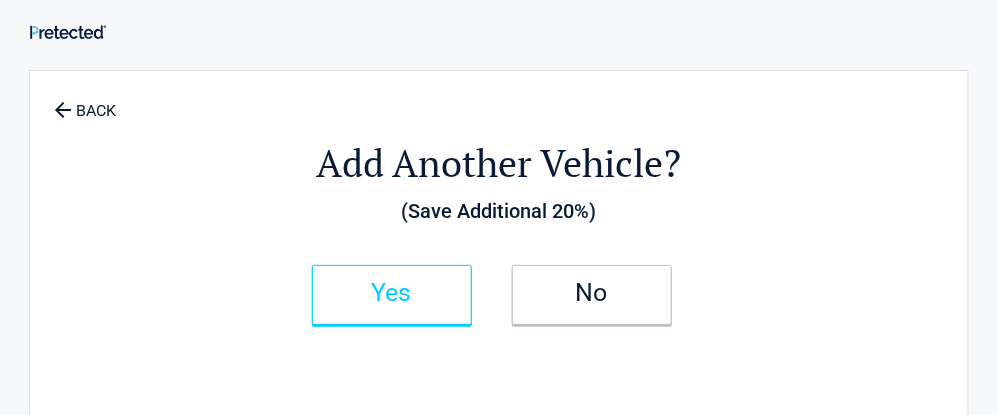 click on "Yes" at bounding box center [392, 293] 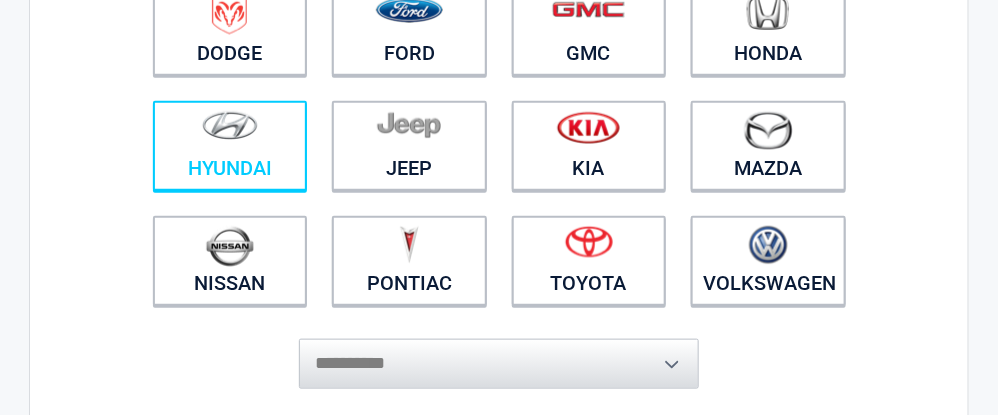 click on "Hyundai" at bounding box center (230, 146) 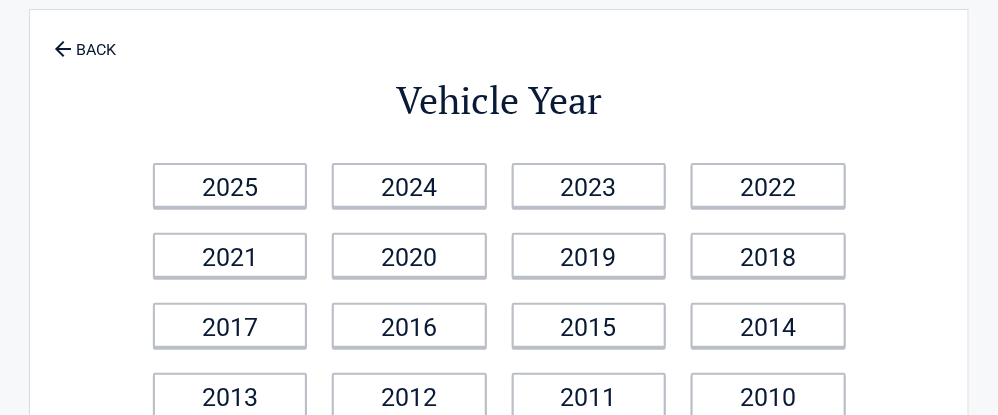 scroll, scrollTop: 0, scrollLeft: 0, axis: both 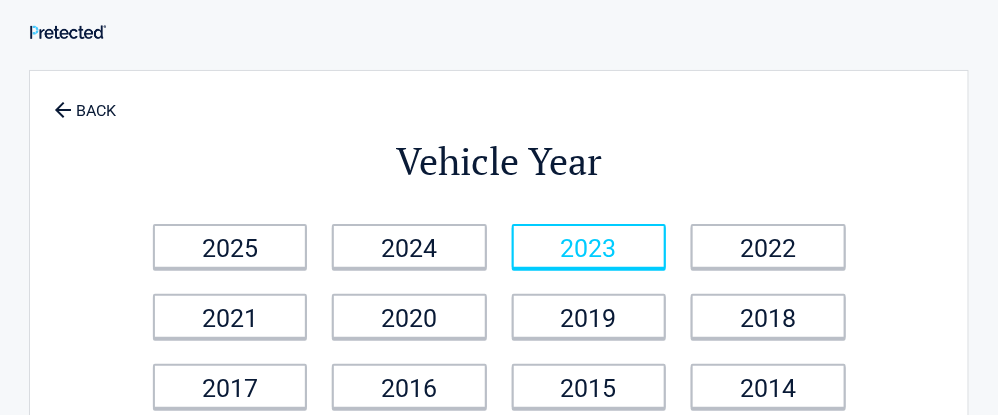 click on "2023" at bounding box center (589, 246) 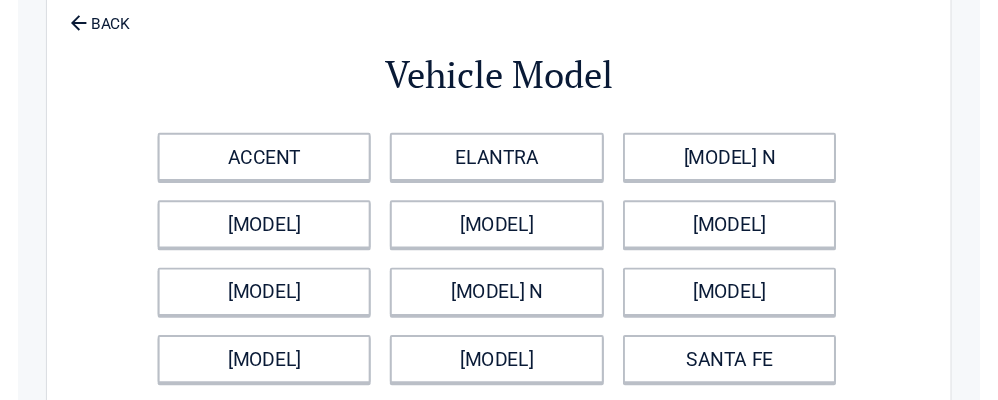 scroll, scrollTop: 100, scrollLeft: 0, axis: vertical 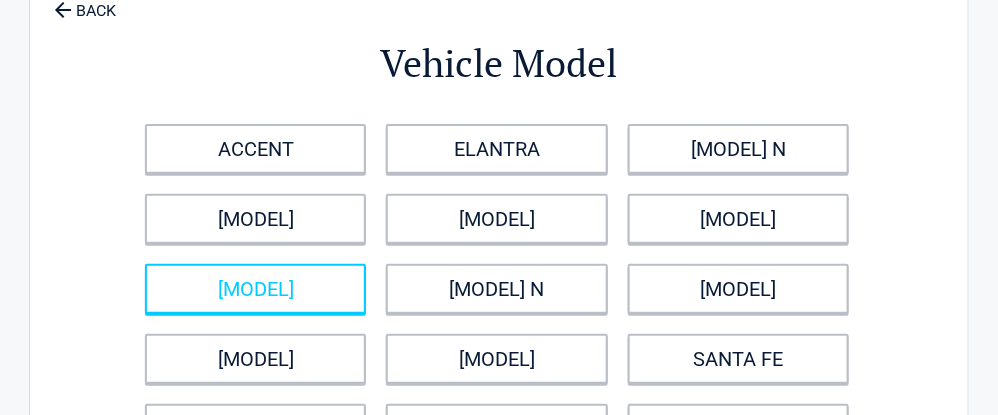 click on "KONA" at bounding box center (255, 289) 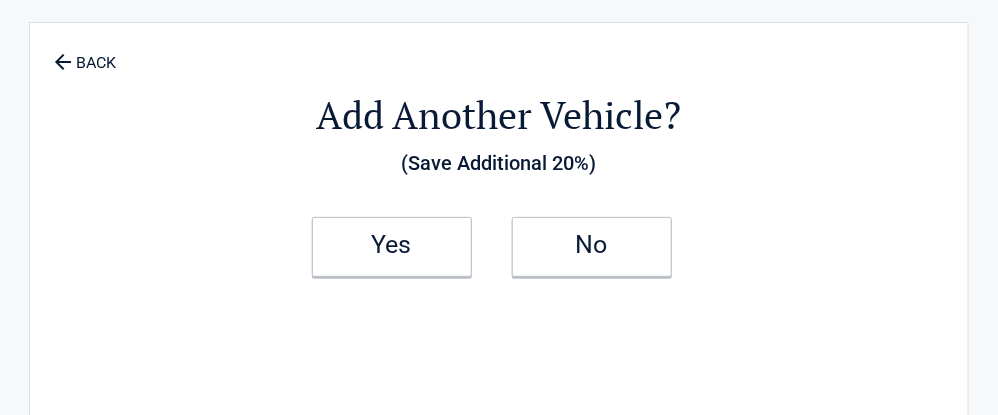 scroll, scrollTop: 0, scrollLeft: 0, axis: both 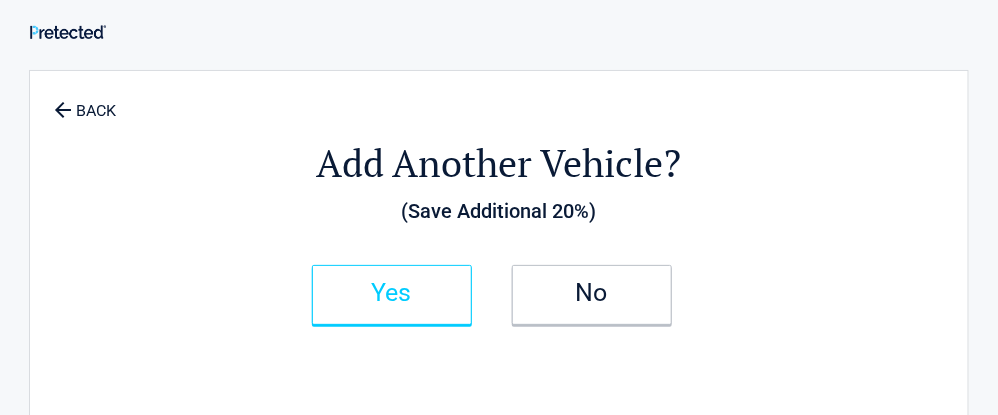 click on "Yes" at bounding box center (392, 293) 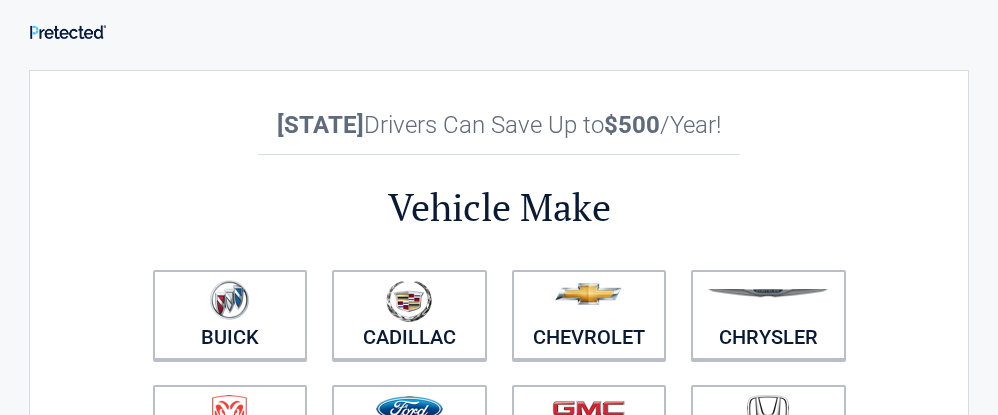 scroll, scrollTop: 0, scrollLeft: 0, axis: both 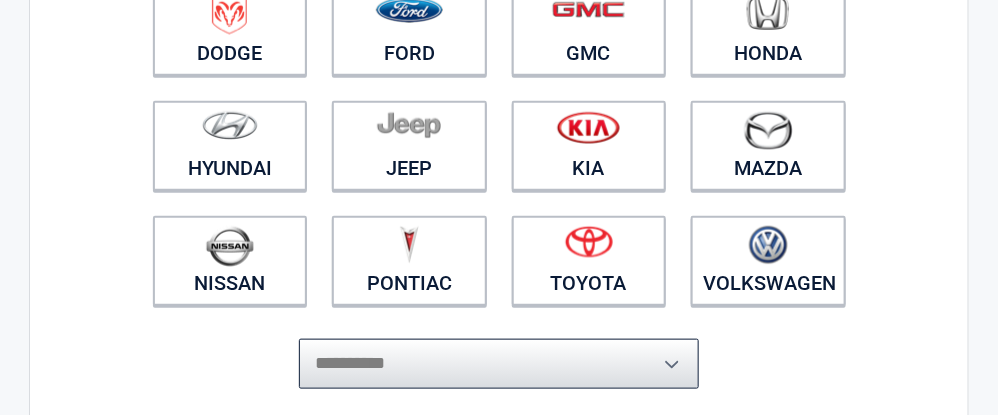 click on "**********" at bounding box center [499, 364] 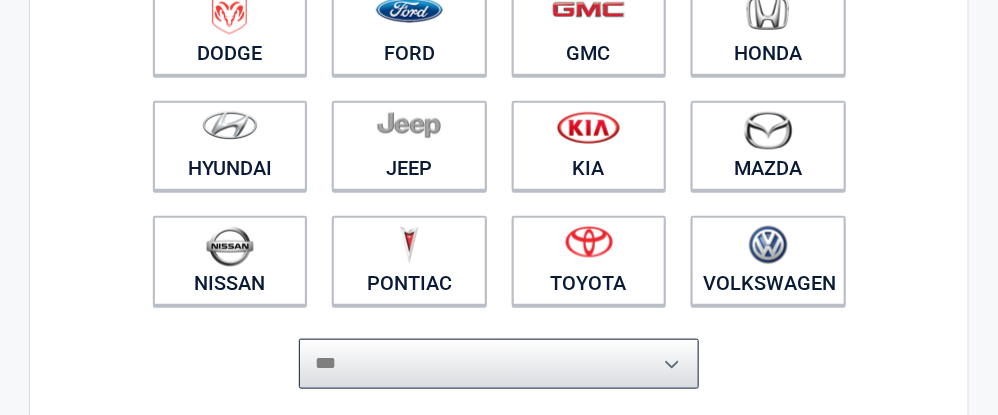click on "**********" at bounding box center [499, 364] 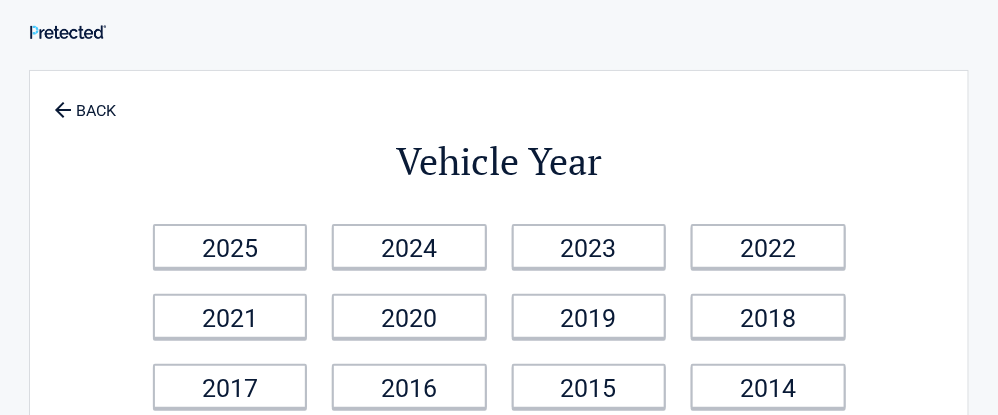 scroll, scrollTop: 0, scrollLeft: 0, axis: both 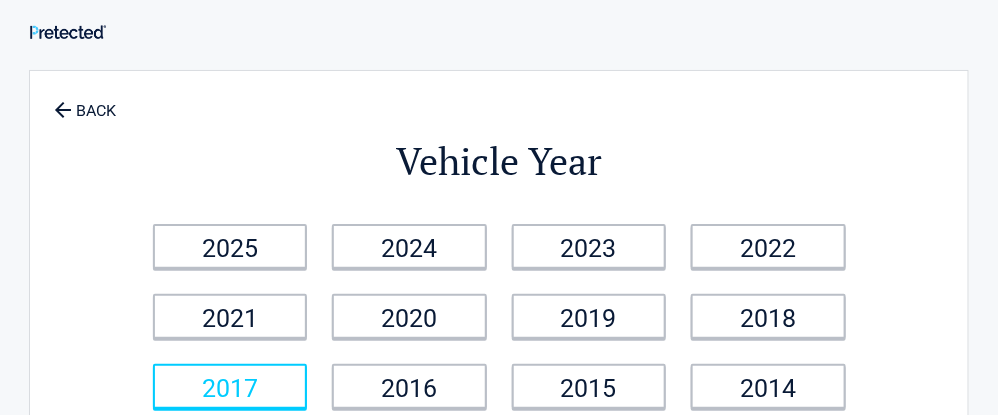 click on "2017" at bounding box center [230, 386] 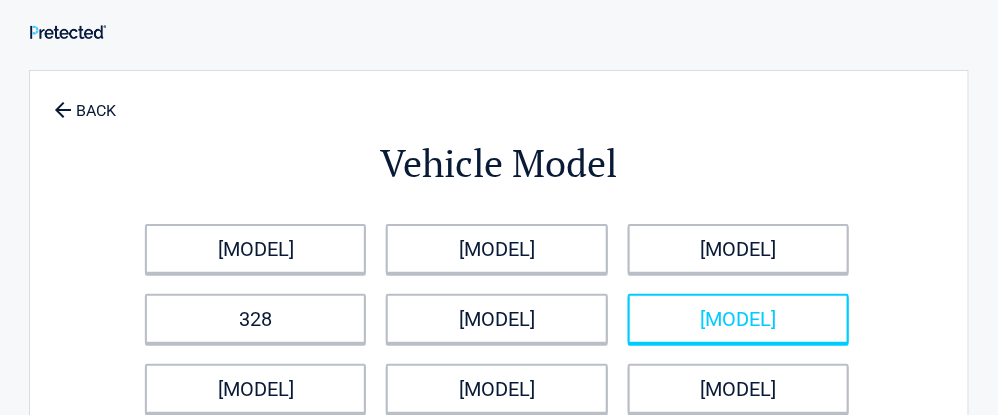 click on "330E" at bounding box center [738, 319] 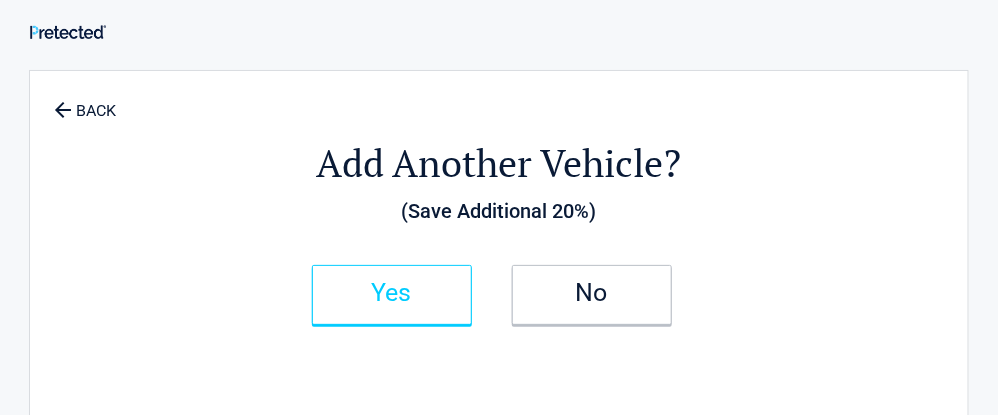 click on "Yes" at bounding box center (392, 293) 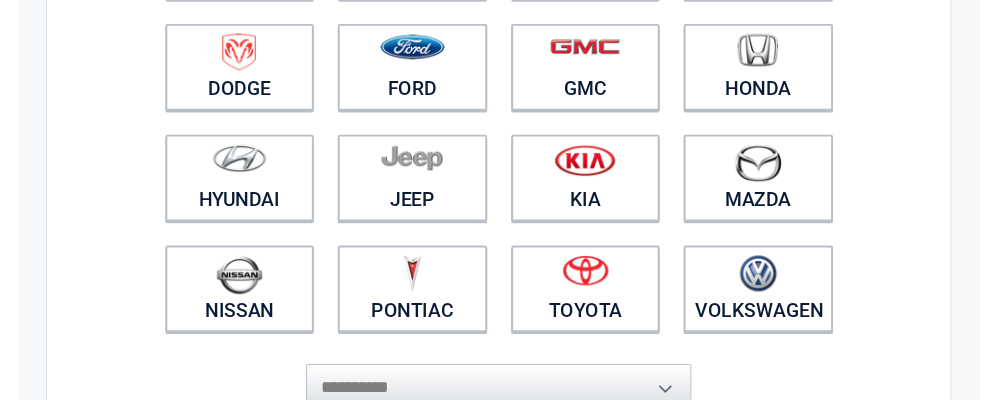scroll, scrollTop: 399, scrollLeft: 0, axis: vertical 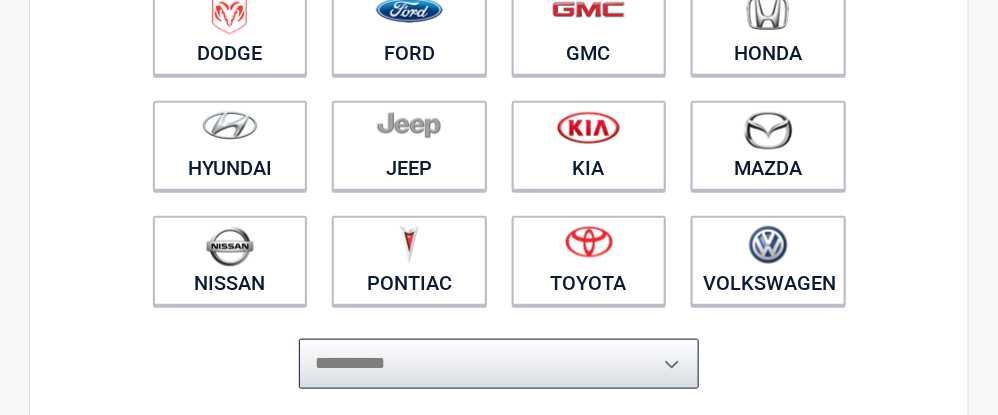 click on "**********" at bounding box center [499, 364] 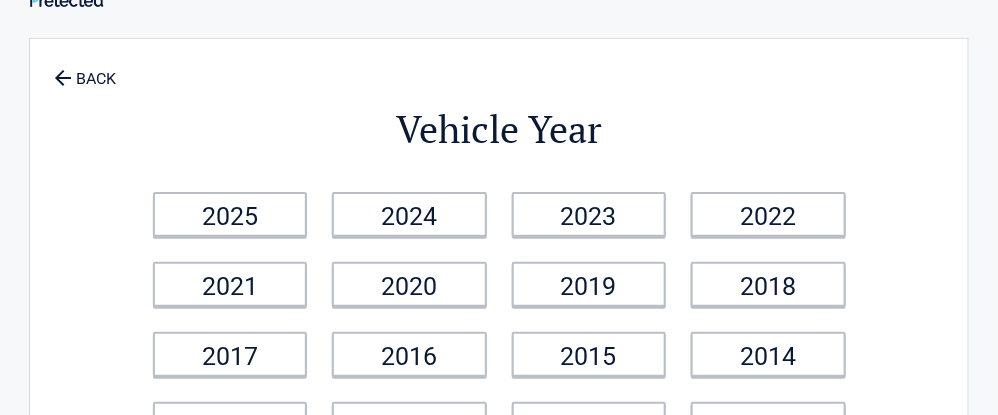 scroll, scrollTop: 0, scrollLeft: 0, axis: both 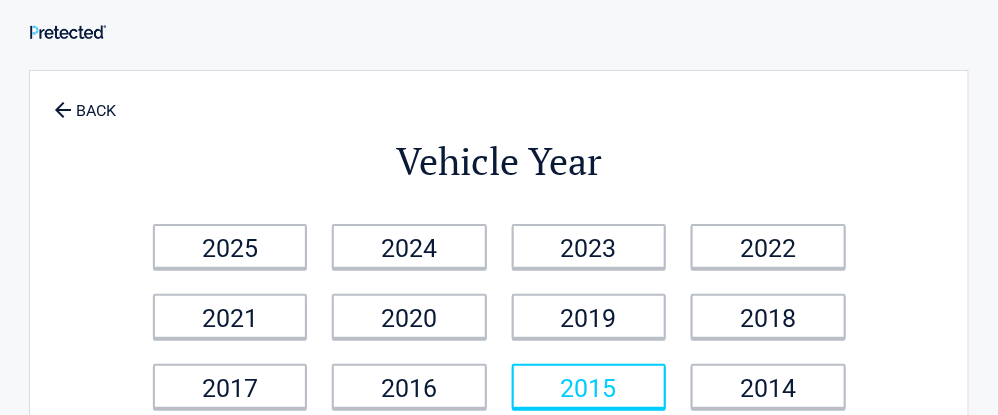 click on "2015" at bounding box center [589, 386] 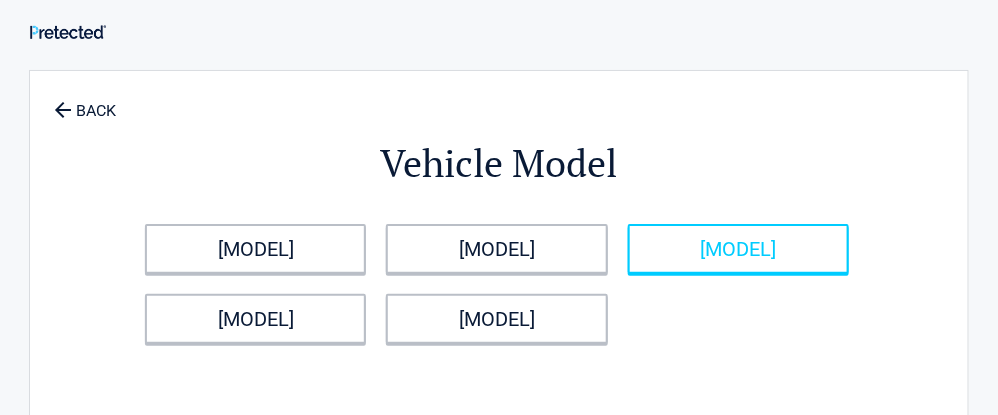 click on "MIRAGE" at bounding box center (738, 249) 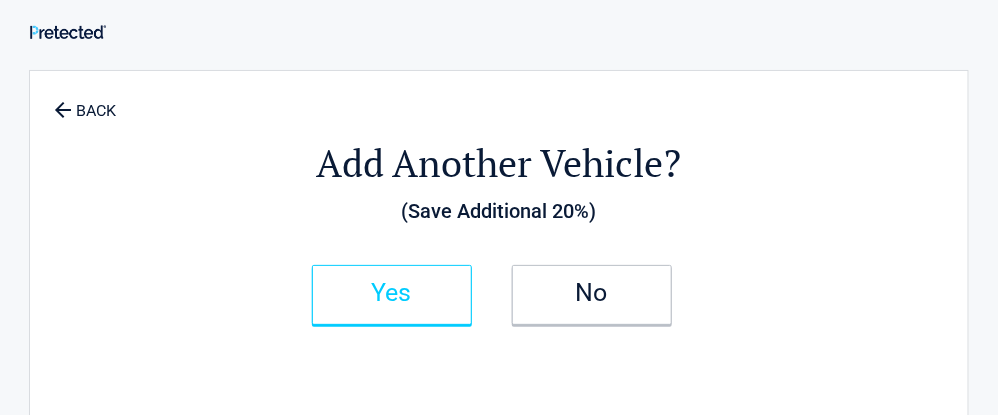 click on "Yes" at bounding box center [392, 293] 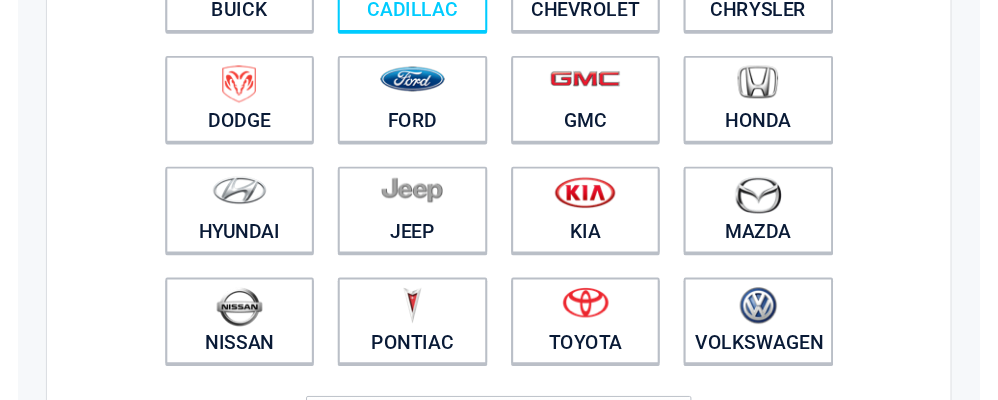 scroll, scrollTop: 399, scrollLeft: 0, axis: vertical 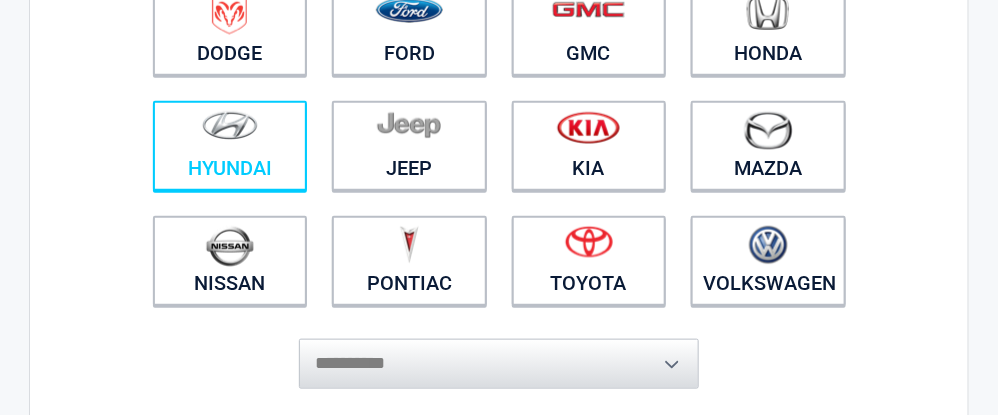 click on "Hyundai" at bounding box center [230, 146] 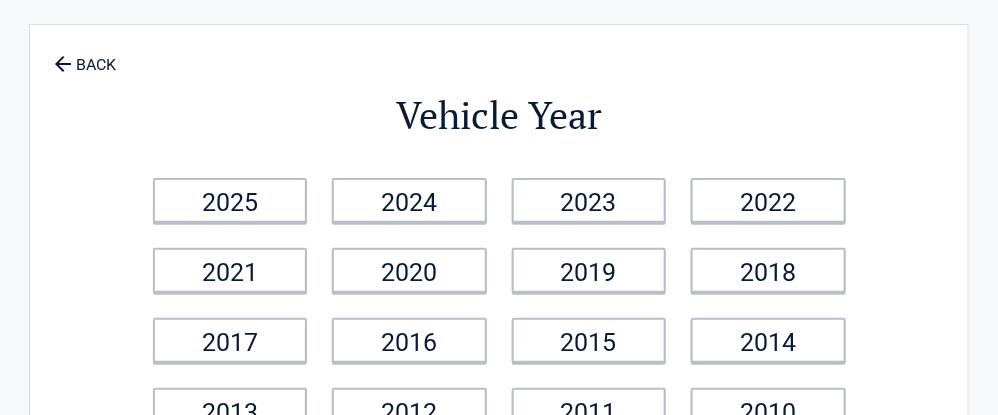 scroll, scrollTop: 0, scrollLeft: 0, axis: both 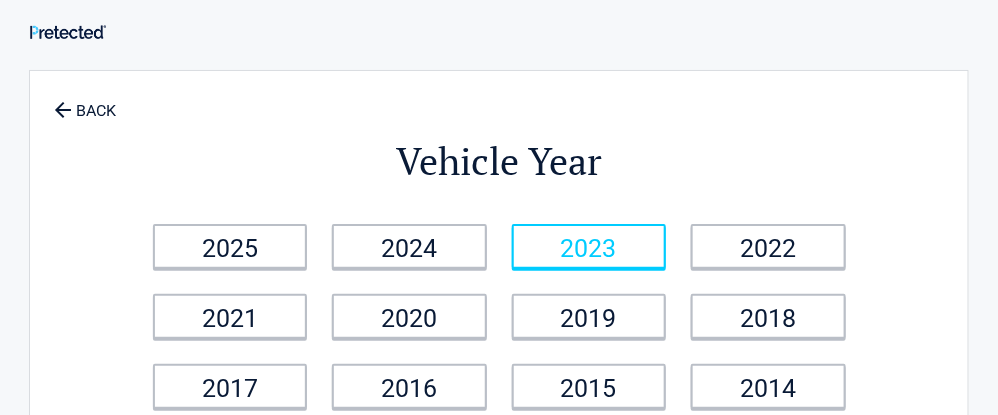 click on "2023" at bounding box center [589, 246] 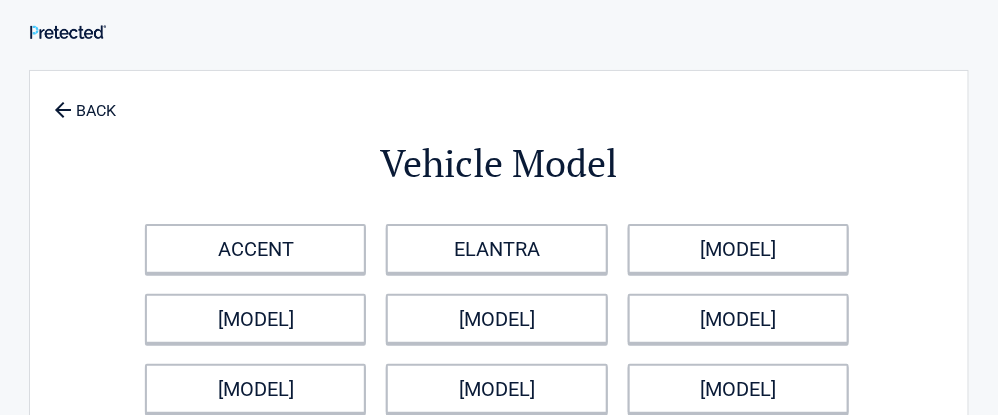 click on "ELANTRA" at bounding box center [496, 249] 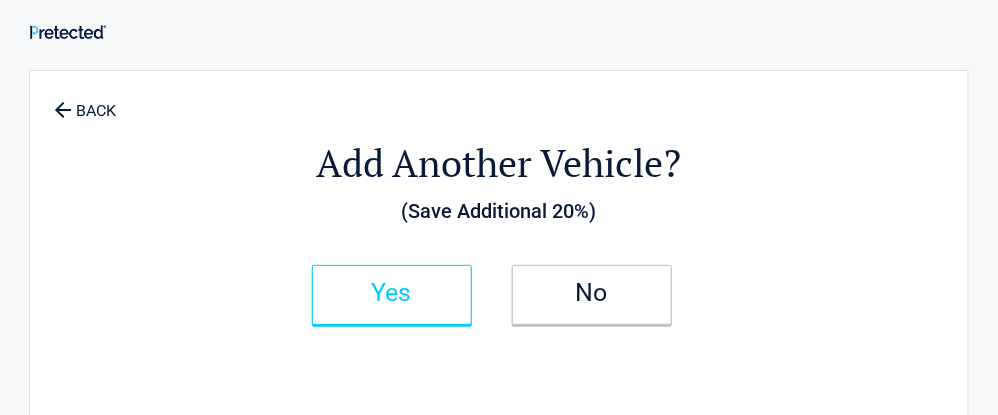 click on "Yes" at bounding box center (392, 293) 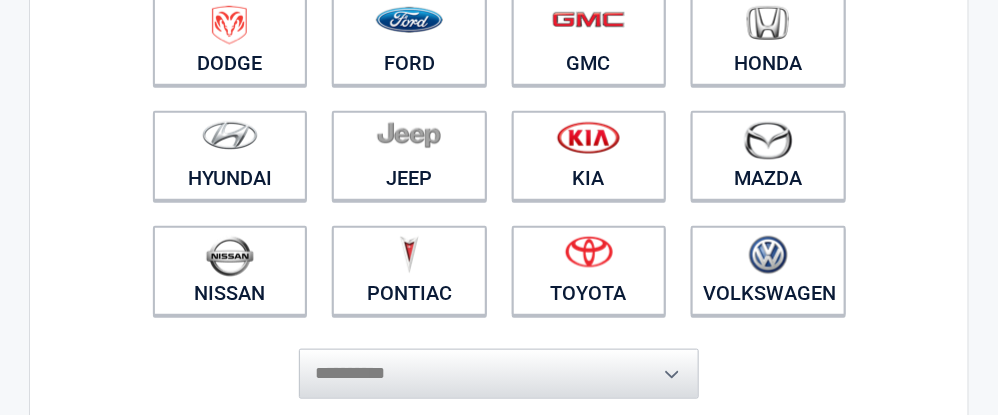 scroll, scrollTop: 399, scrollLeft: 0, axis: vertical 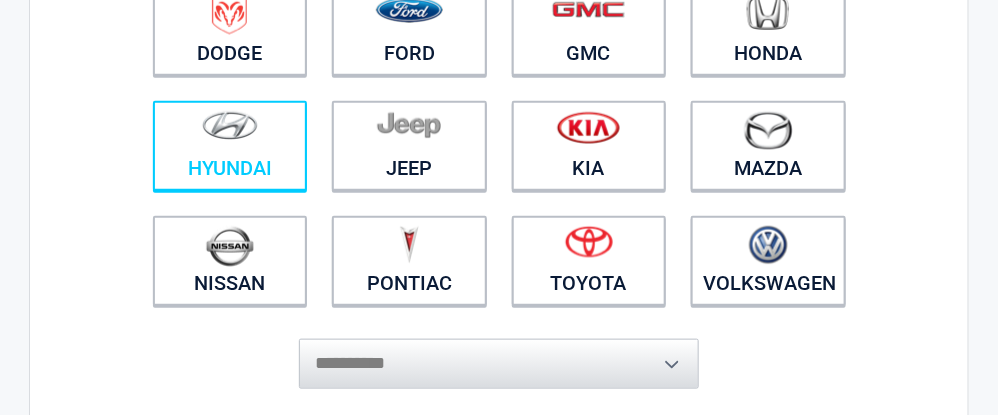 click on "Hyundai" at bounding box center (230, 146) 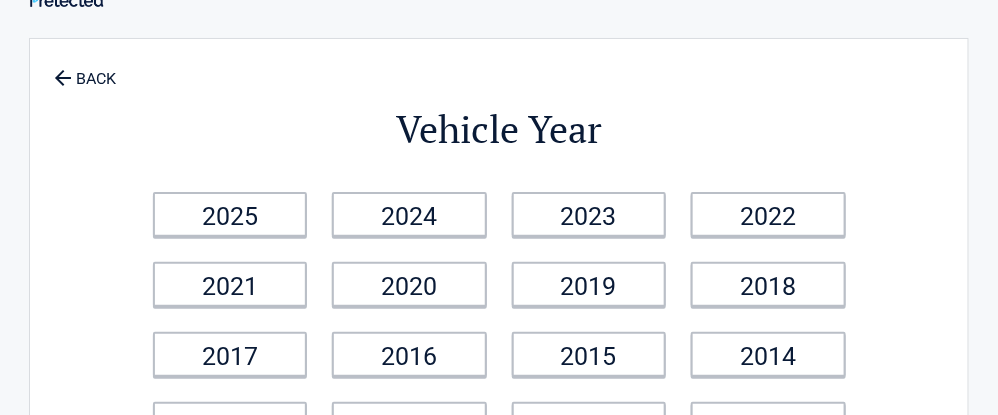 scroll, scrollTop: 0, scrollLeft: 0, axis: both 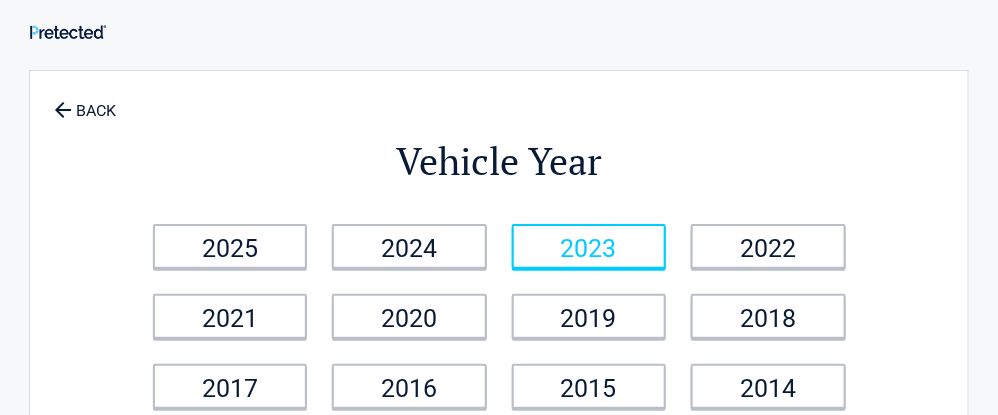 click on "2023" at bounding box center (589, 246) 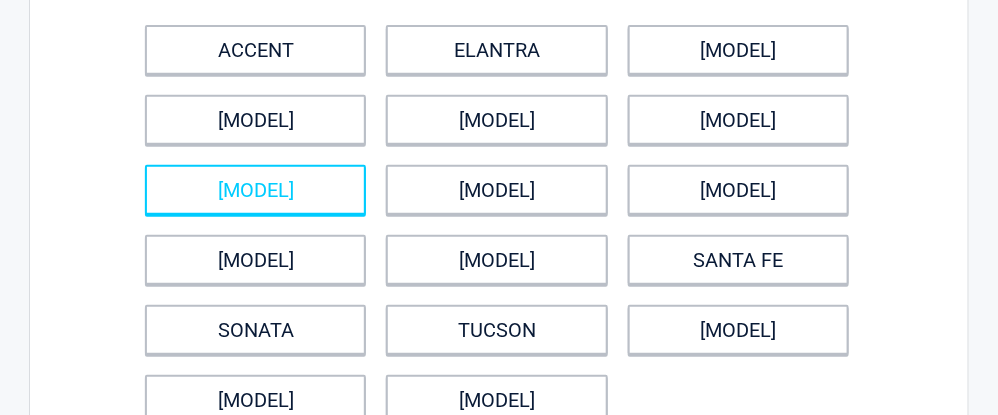 click on "KONA" at bounding box center [255, 190] 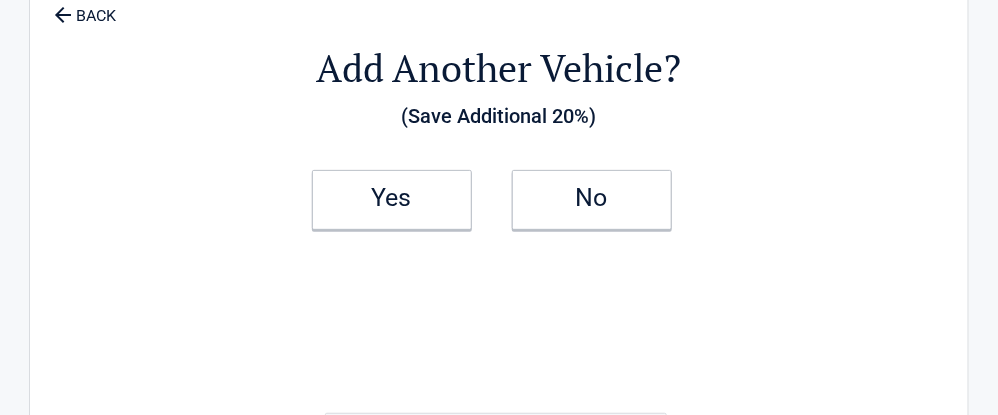 scroll, scrollTop: 0, scrollLeft: 0, axis: both 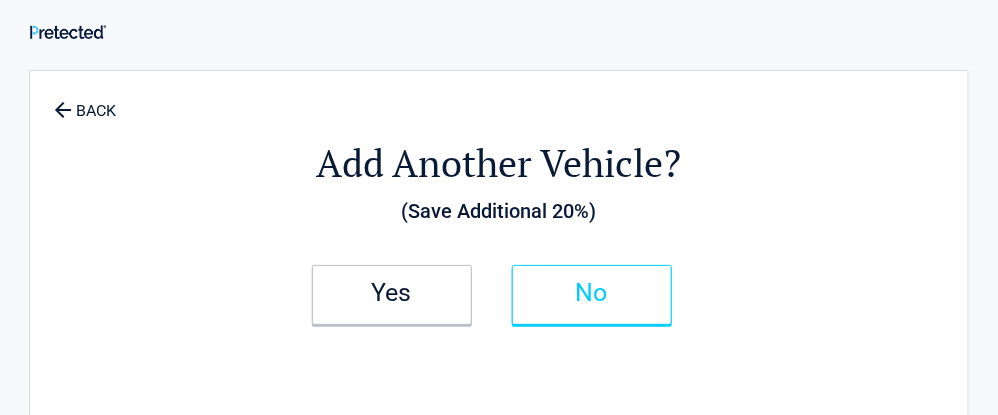 click on "No" at bounding box center (592, 295) 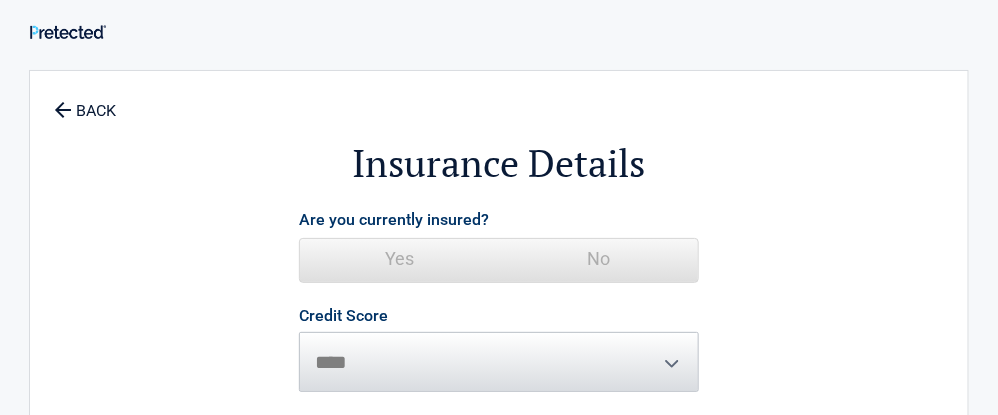 click on "Yes" at bounding box center (399, 259) 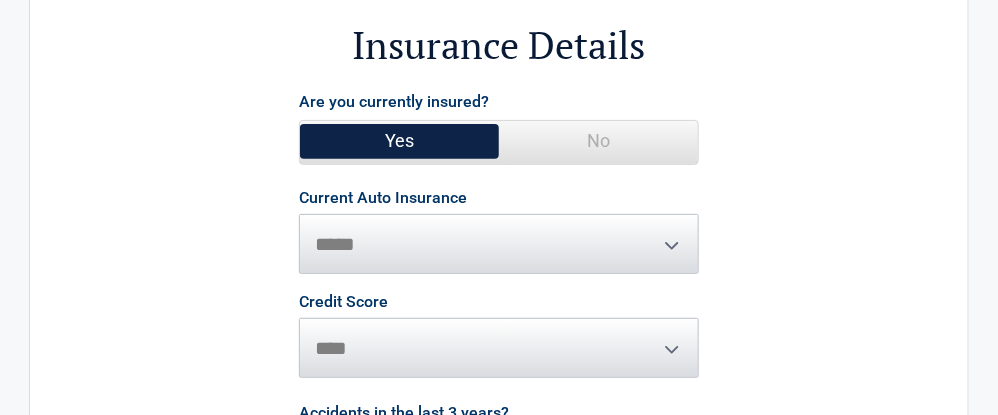 scroll, scrollTop: 199, scrollLeft: 0, axis: vertical 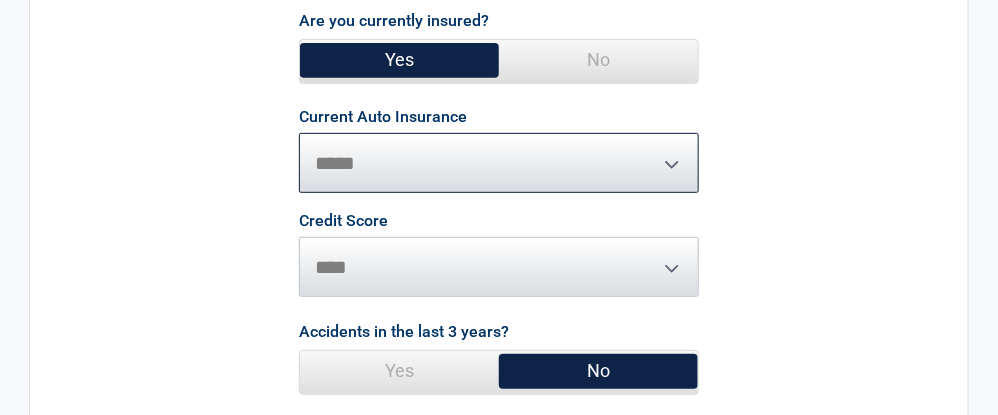 click on "**********" at bounding box center [499, 163] 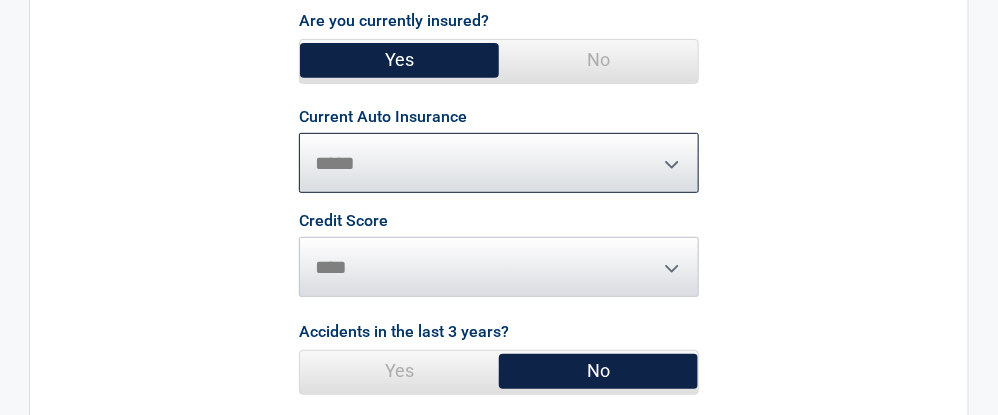 select on "********" 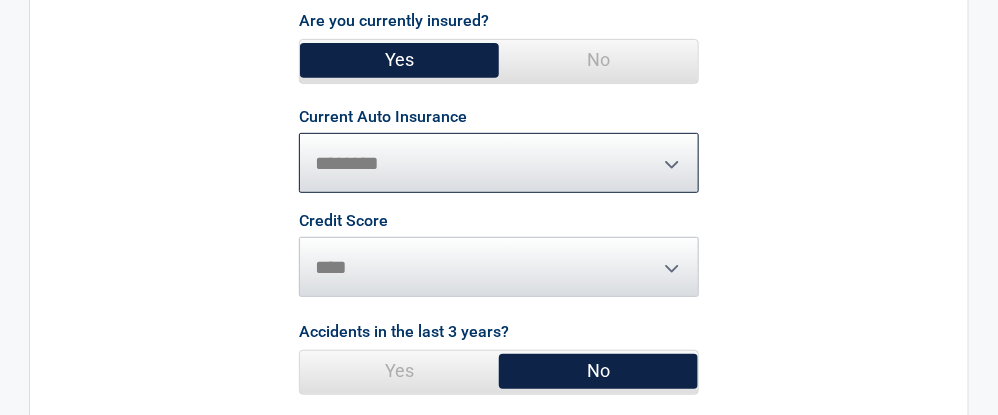 click on "**********" at bounding box center (499, 163) 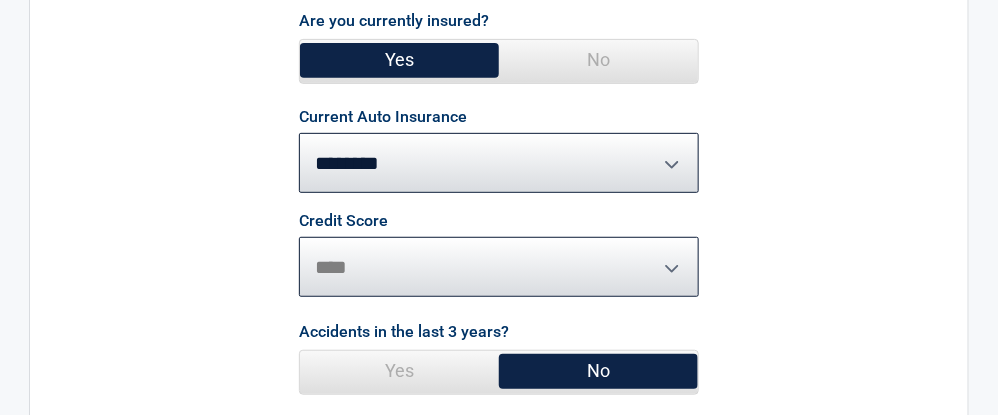 click on "*********
****
*******
****" at bounding box center (499, 267) 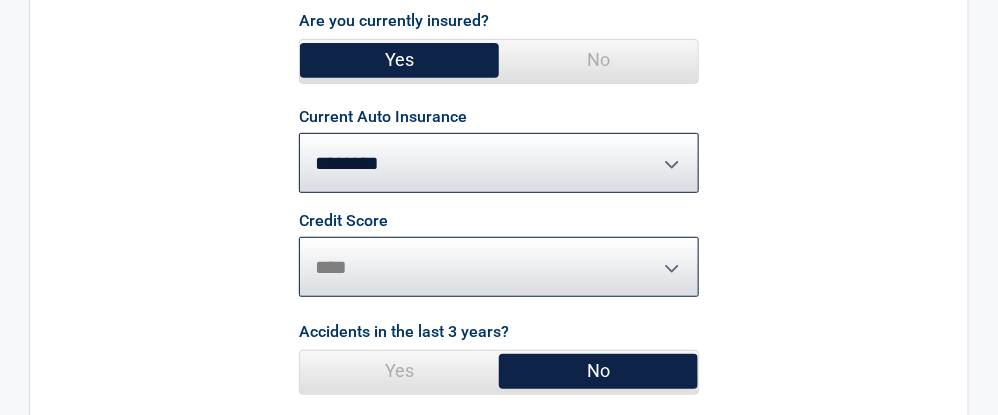 select on "****" 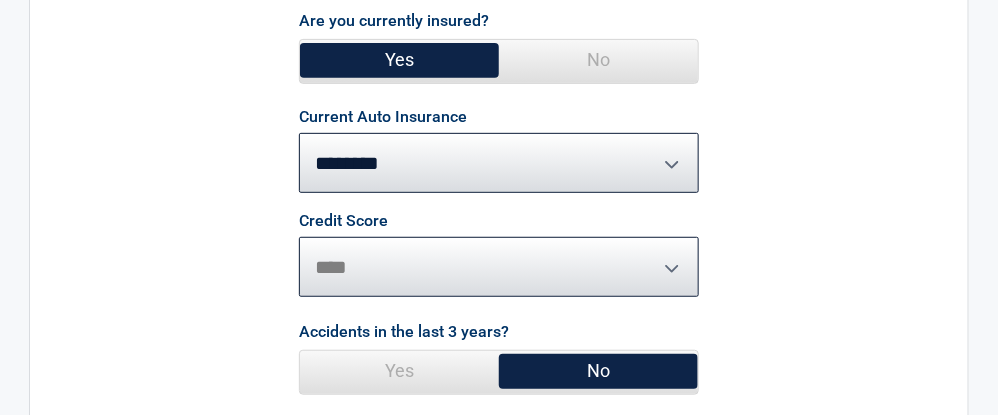 click on "*********
****
*******
****" at bounding box center (499, 267) 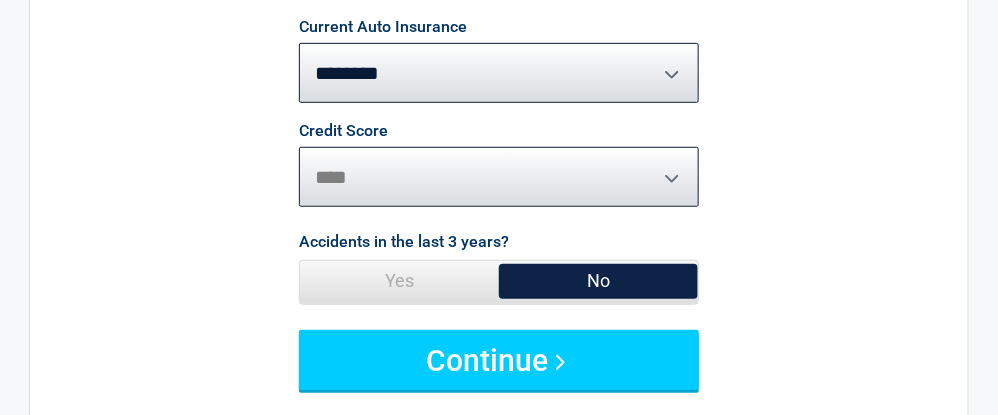scroll, scrollTop: 399, scrollLeft: 0, axis: vertical 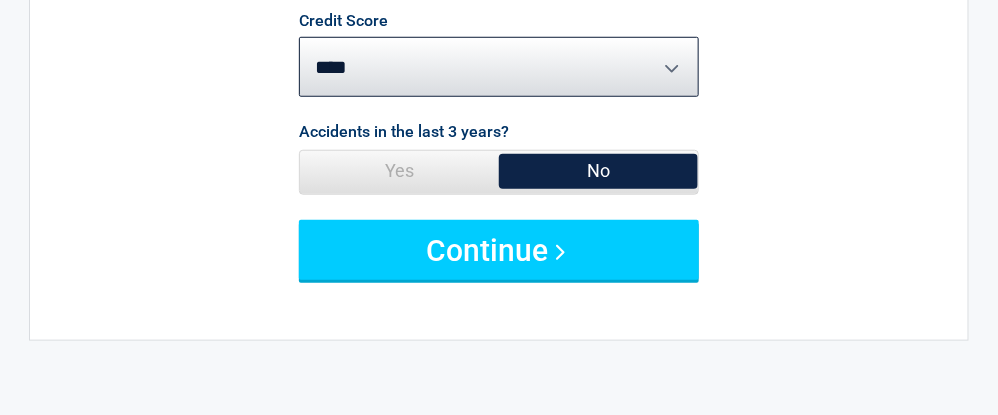 click on "Yes" at bounding box center [399, 171] 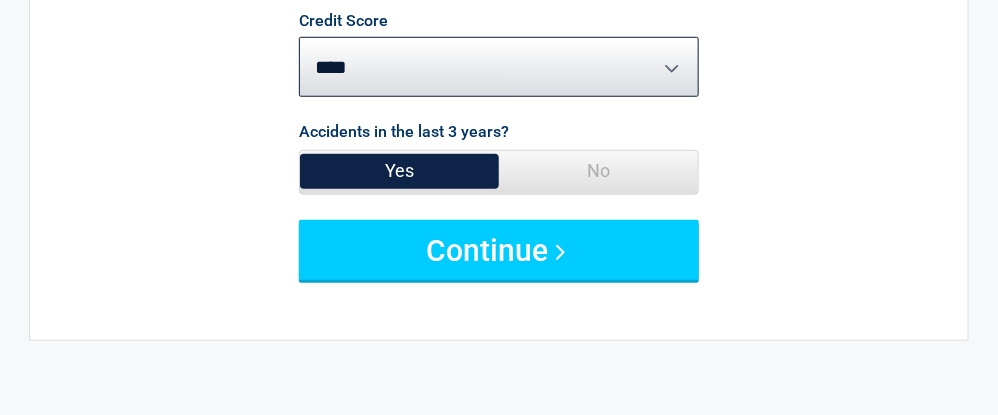 click on "No" at bounding box center (598, 171) 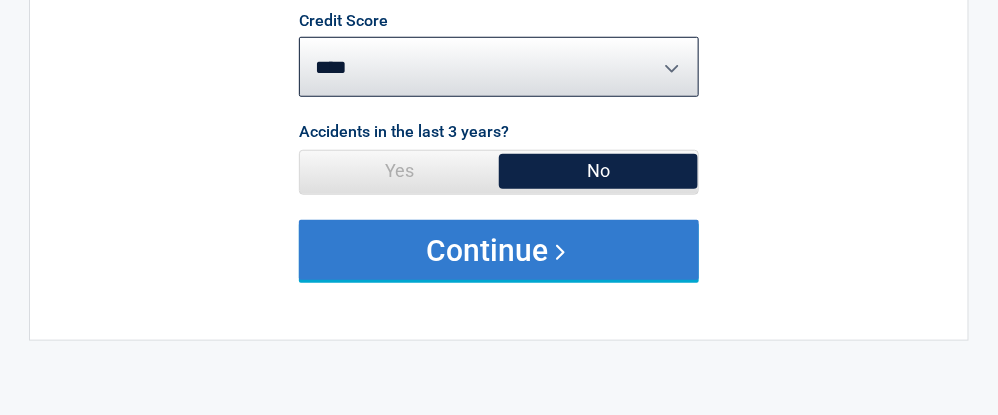 click on "Continue" at bounding box center [499, 250] 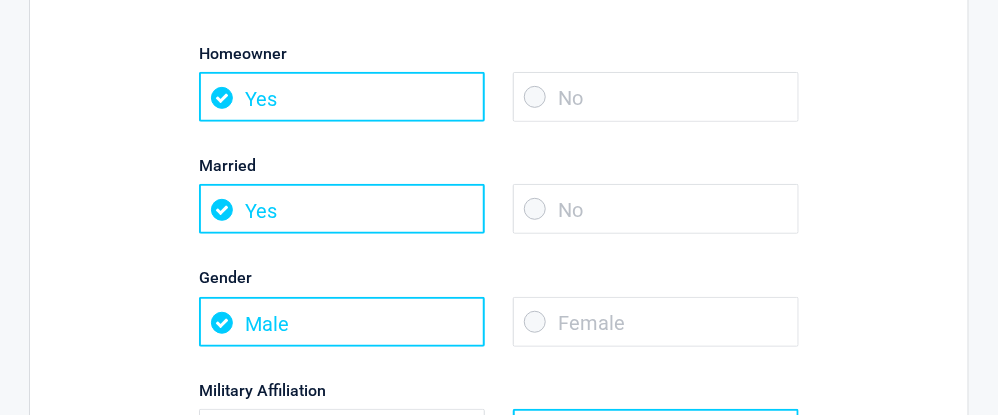 scroll, scrollTop: 199, scrollLeft: 0, axis: vertical 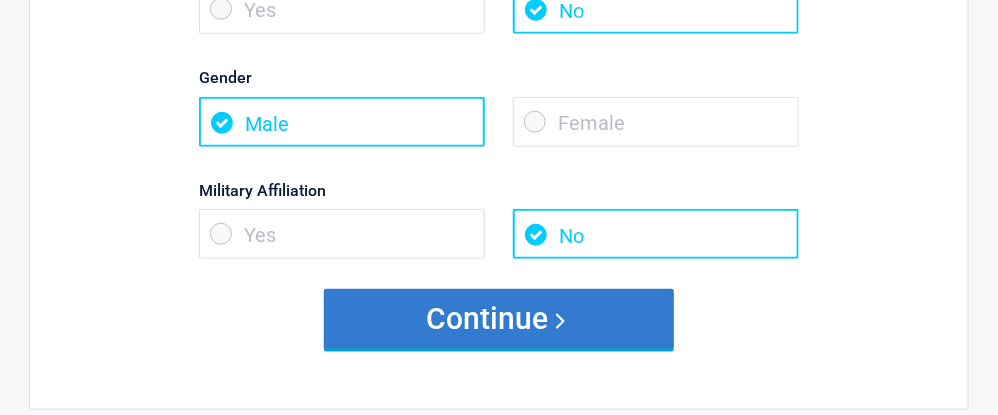 click on "Continue" at bounding box center [499, 319] 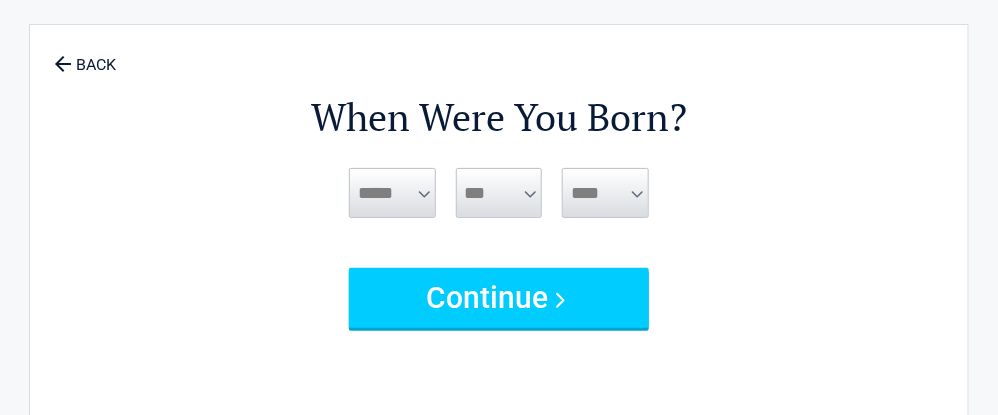 scroll, scrollTop: 0, scrollLeft: 0, axis: both 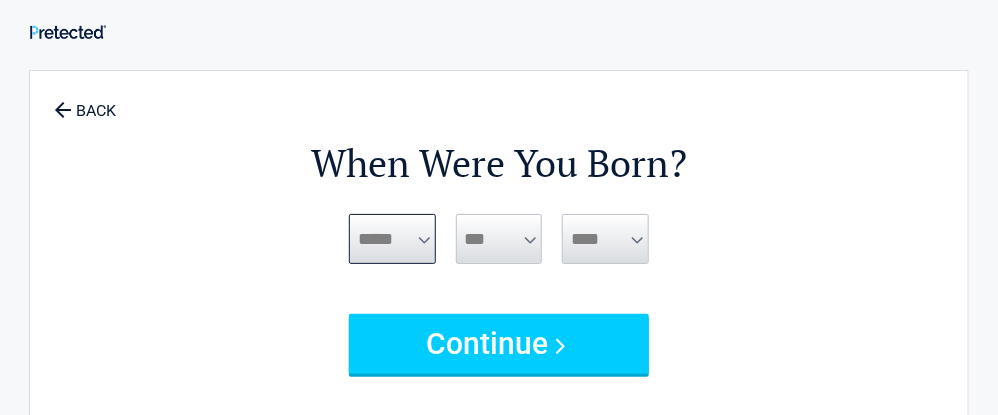click on "*****
***
***
***
***
***
***
***
***
***
***
***
***" at bounding box center (392, 239) 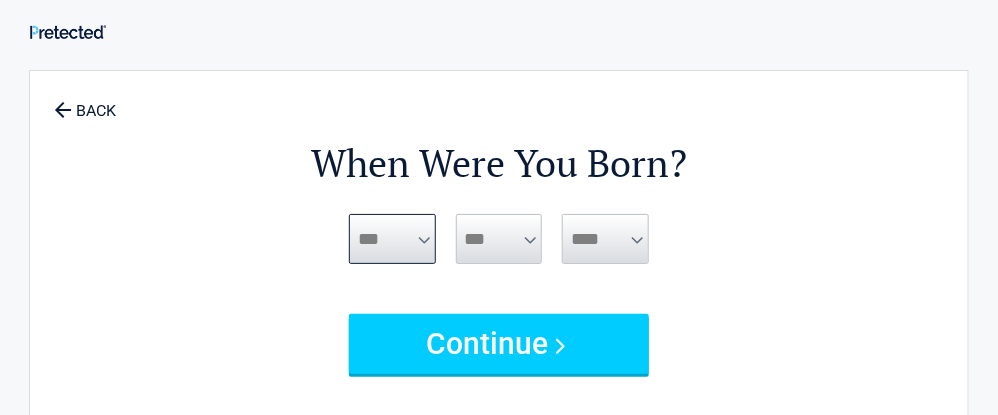 click on "*****
***
***
***
***
***
***
***
***
***
***
***
***" at bounding box center [392, 239] 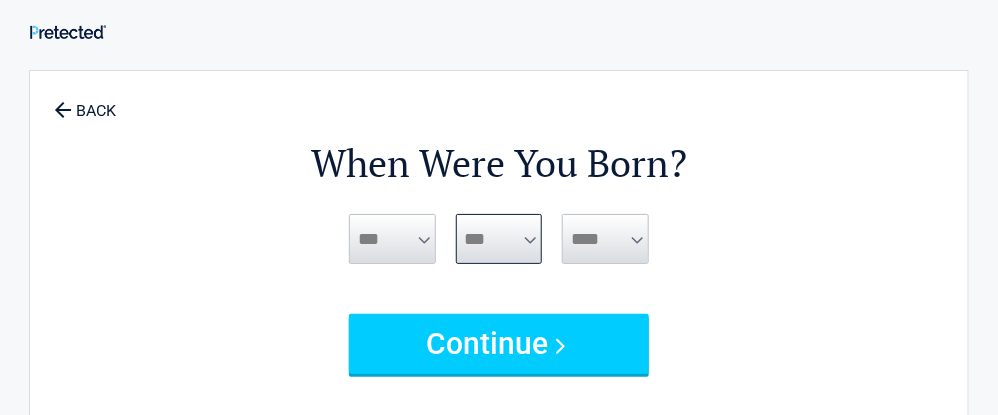 click on "*** * * * * * * * * * ** ** ** ** ** ** ** ** ** ** ** ** ** ** ** ** ** ** ** ** ** **" at bounding box center [499, 239] 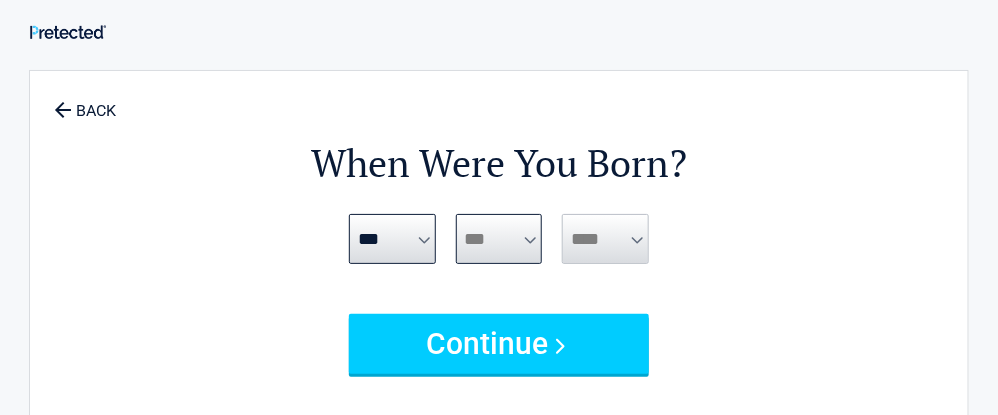 select on "**" 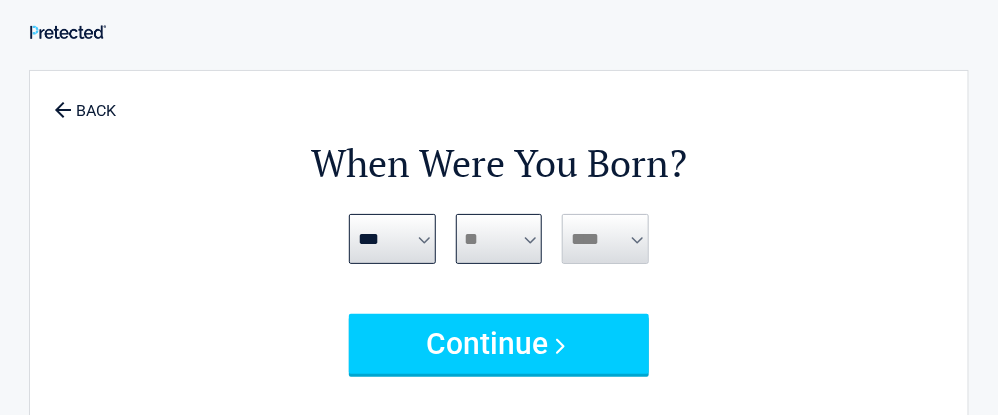 click on "*** * * * * * * * * * ** ** ** ** ** ** ** ** ** ** ** ** ** ** ** ** ** ** ** ** ** **" at bounding box center (499, 239) 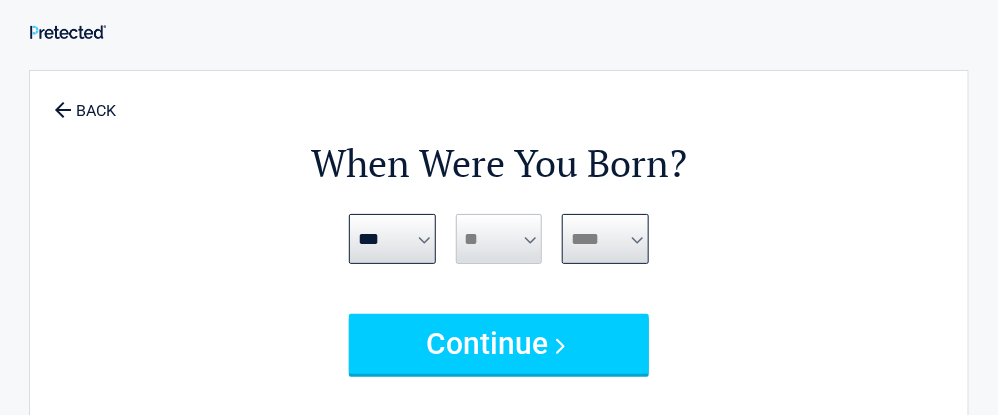 click on "****
****
****
****
****
****
****
****
****
****
****
****
****
****
****
****
****
****
****
****
****
****
****
****
****
****
****
****
****
****
****
****
****
****
****
****
****
****
****
****
****
****
****
****
****
****
****
****
****
****
****
****
****
****
****
****
****
****
****
****
****
****
****
****" at bounding box center (605, 239) 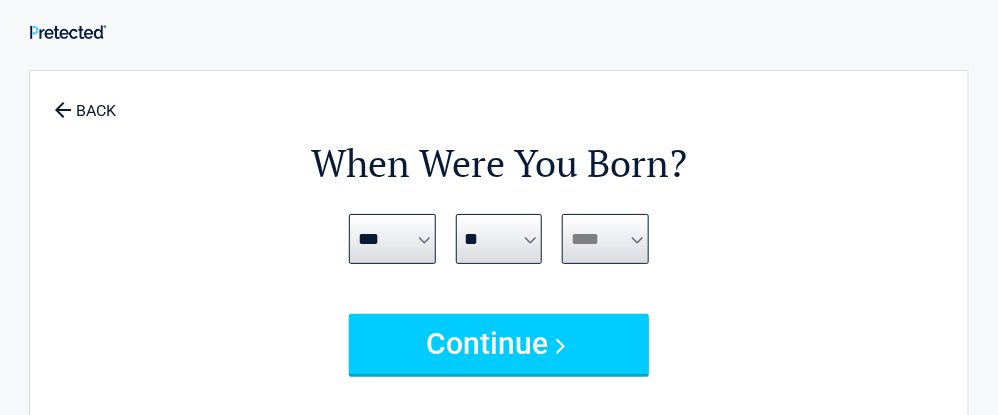 select on "****" 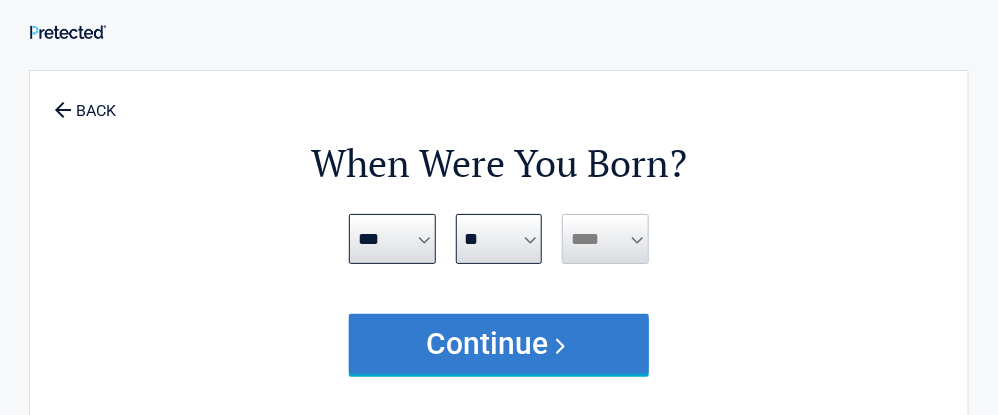 click on "Continue" at bounding box center (499, 344) 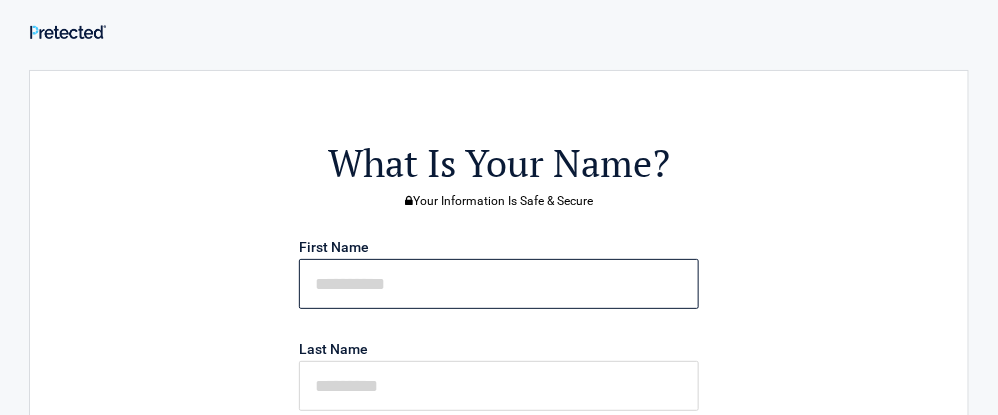 click at bounding box center [499, 284] 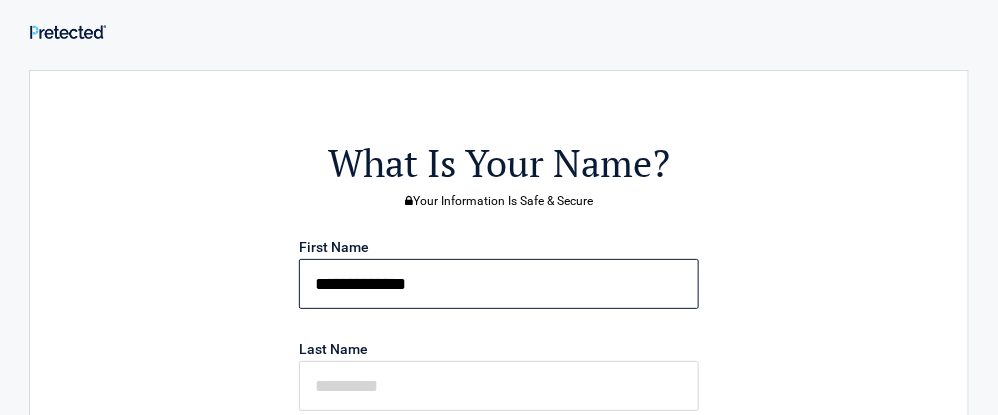 type on "**********" 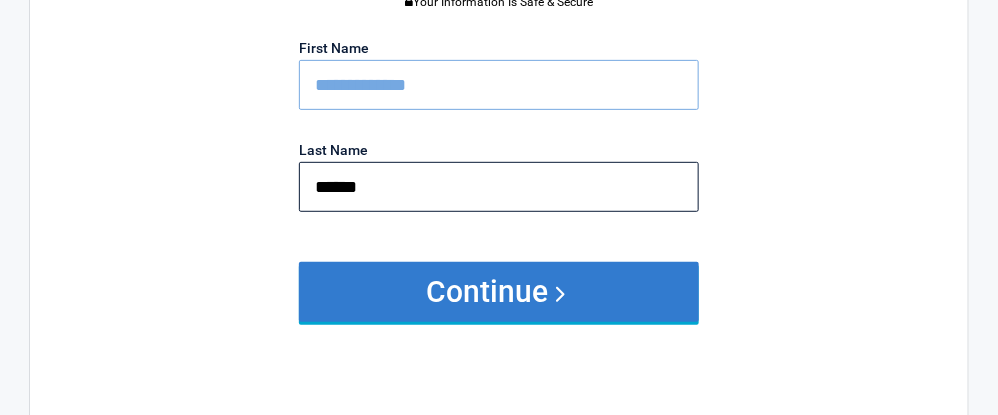 type on "******" 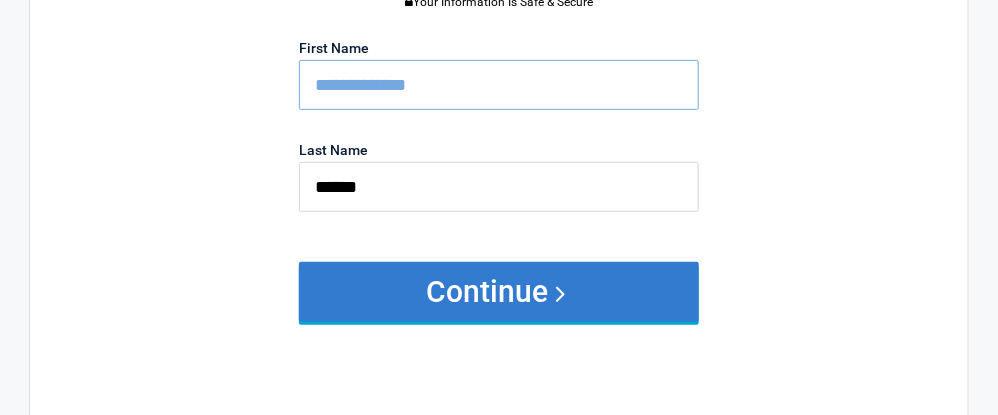 click on "Continue" at bounding box center [499, 292] 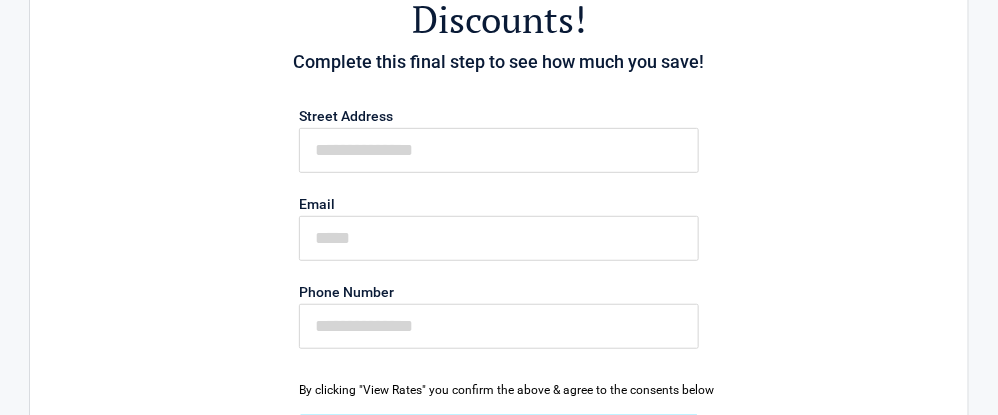 scroll, scrollTop: 199, scrollLeft: 0, axis: vertical 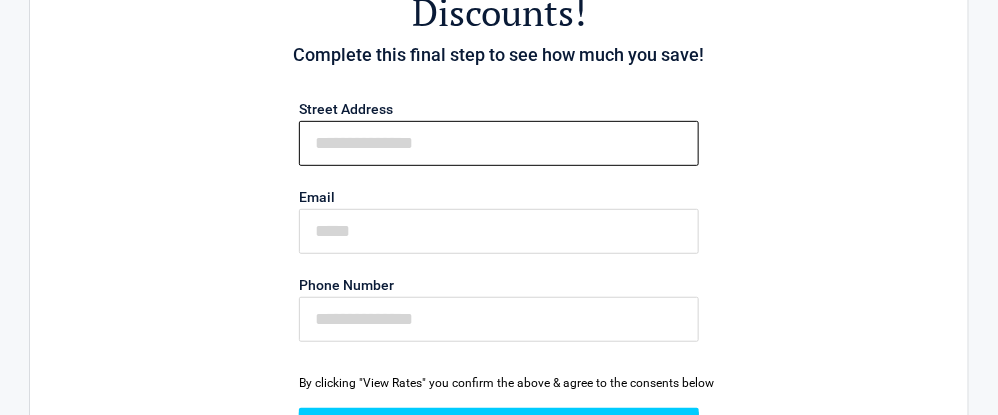 click on "First Name" at bounding box center [499, 143] 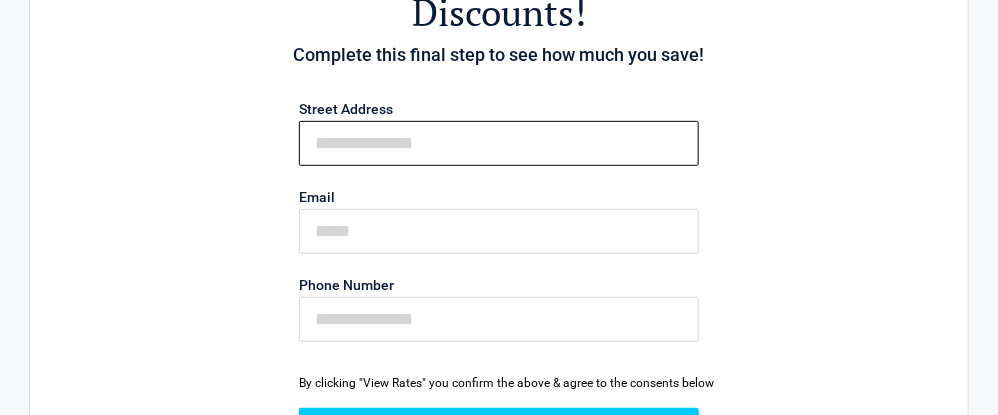 type on "**********" 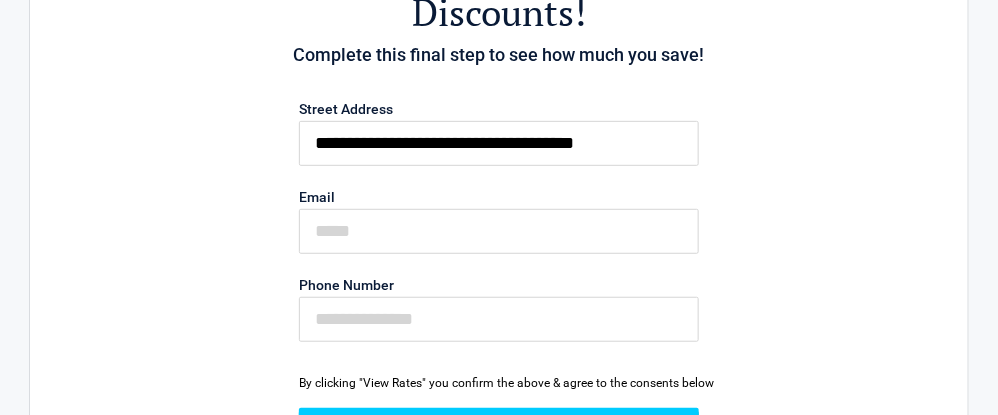type on "**********" 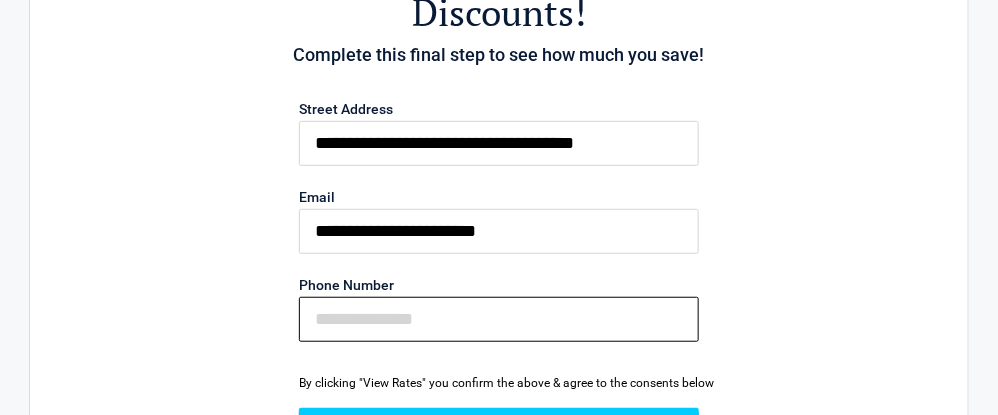 type on "**********" 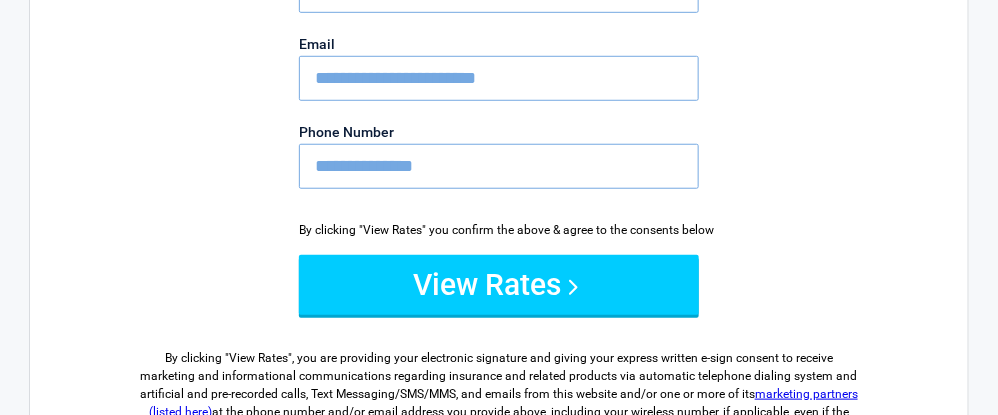scroll, scrollTop: 399, scrollLeft: 0, axis: vertical 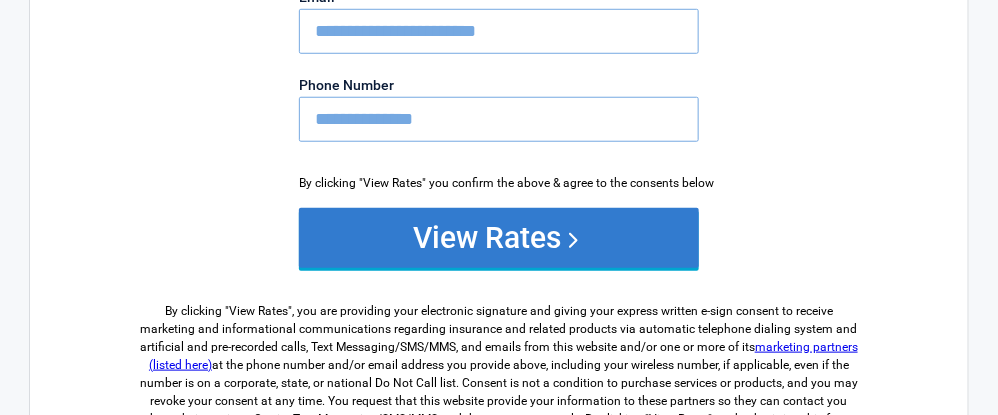 click on "View Rates" at bounding box center [499, 238] 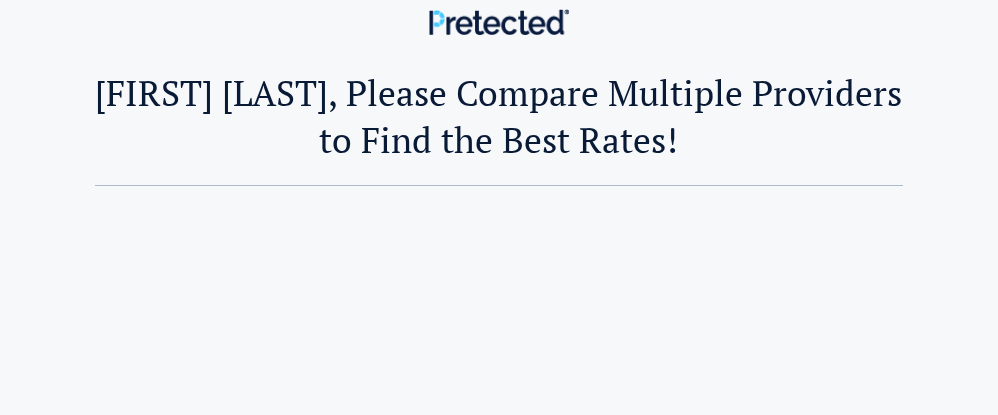 scroll, scrollTop: 0, scrollLeft: 0, axis: both 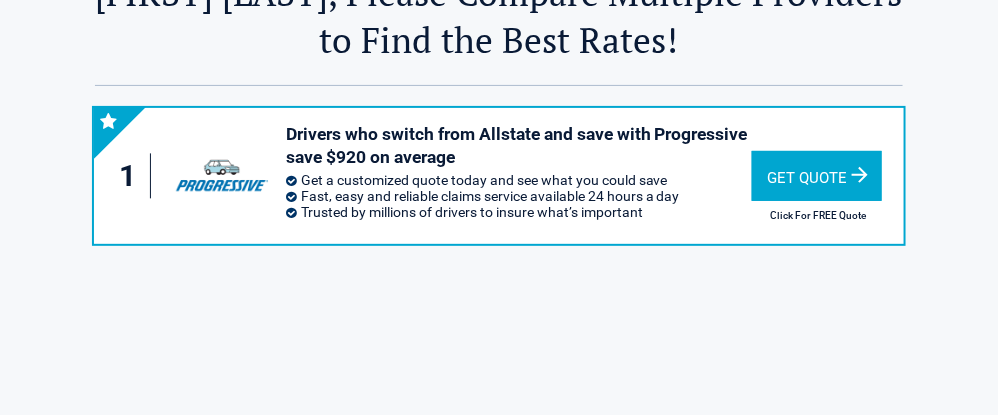 click on "Get Quote" at bounding box center (817, 176) 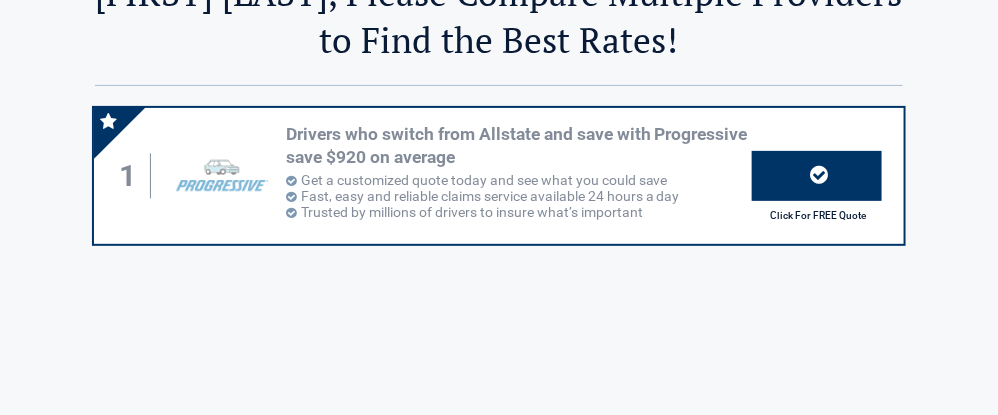 scroll, scrollTop: 0, scrollLeft: 0, axis: both 